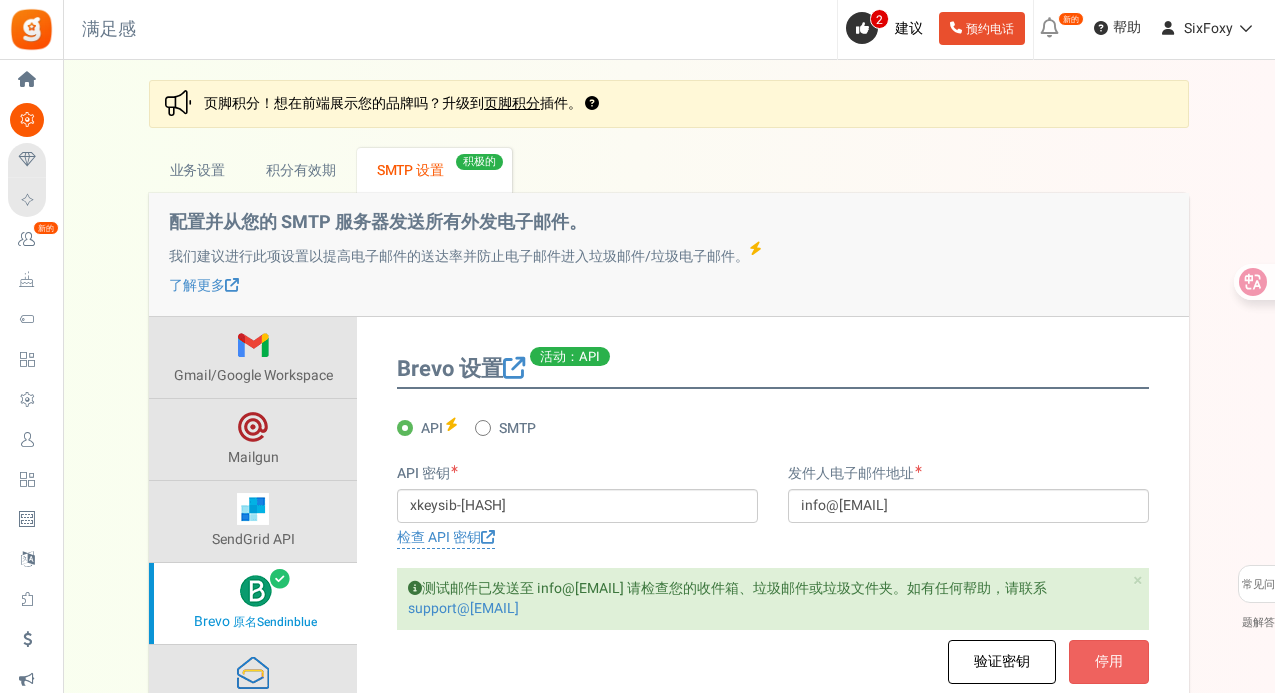 scroll, scrollTop: 200, scrollLeft: 0, axis: vertical 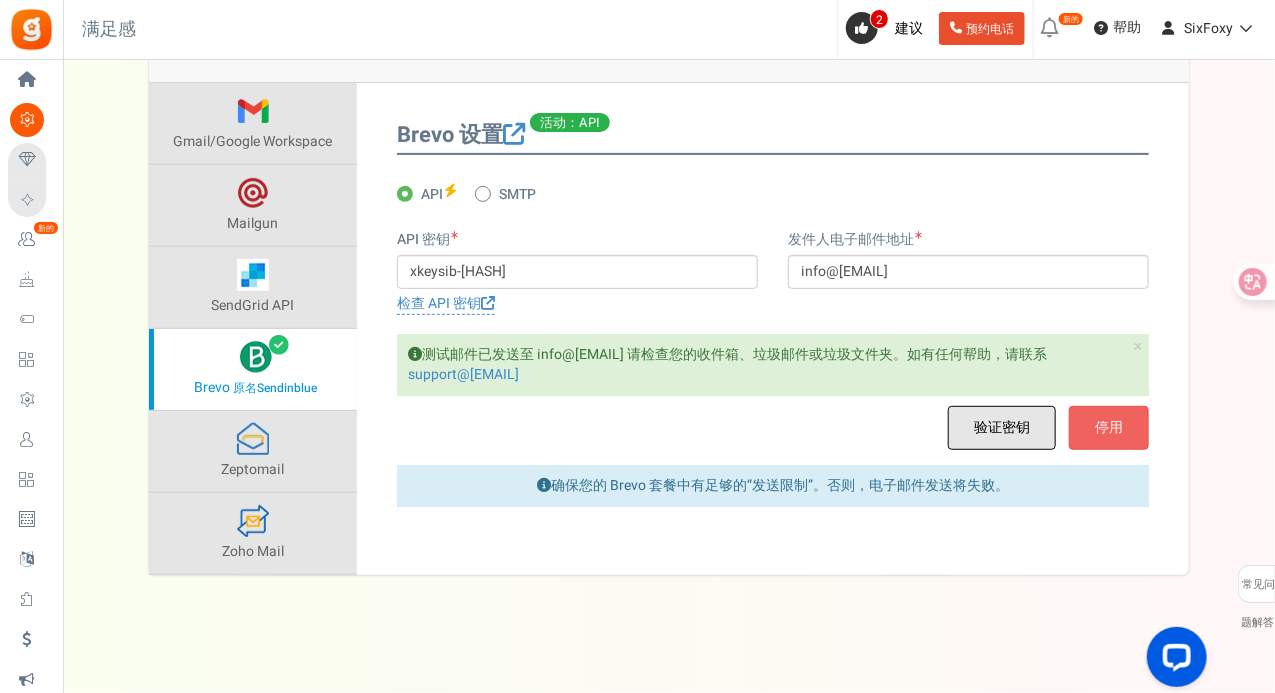click on "验证密钥" at bounding box center [1002, 427] 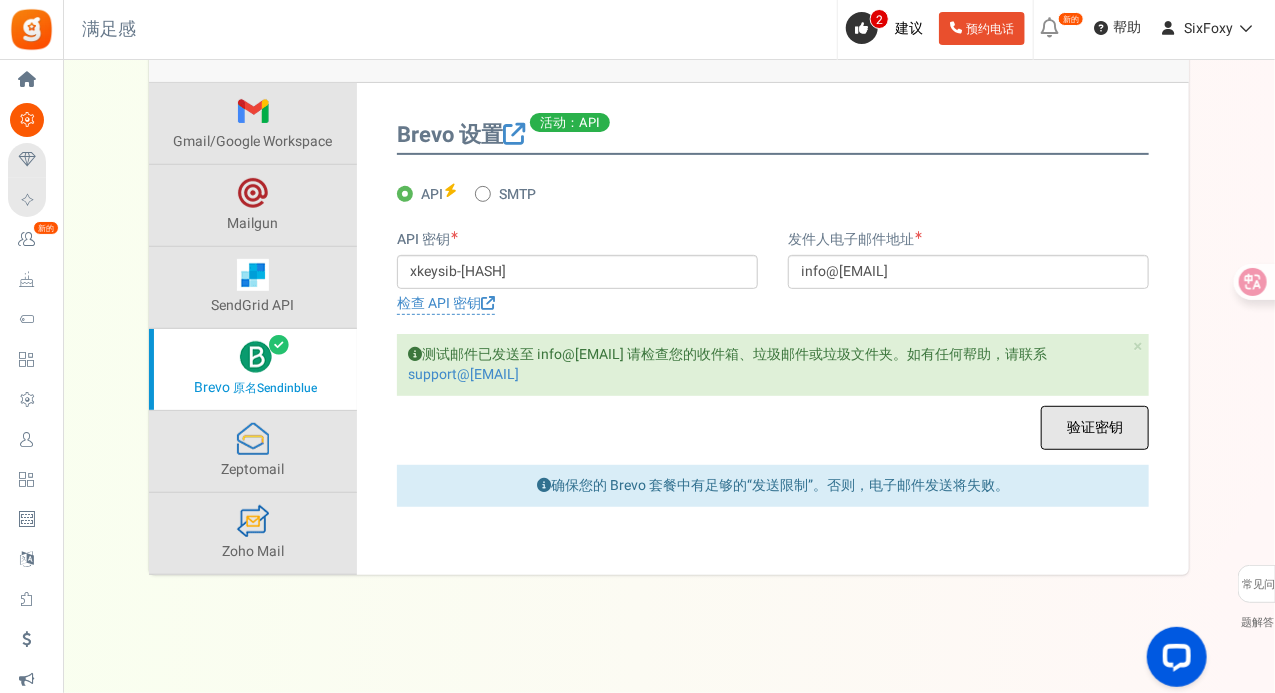click on "验证密钥" at bounding box center [1095, 427] 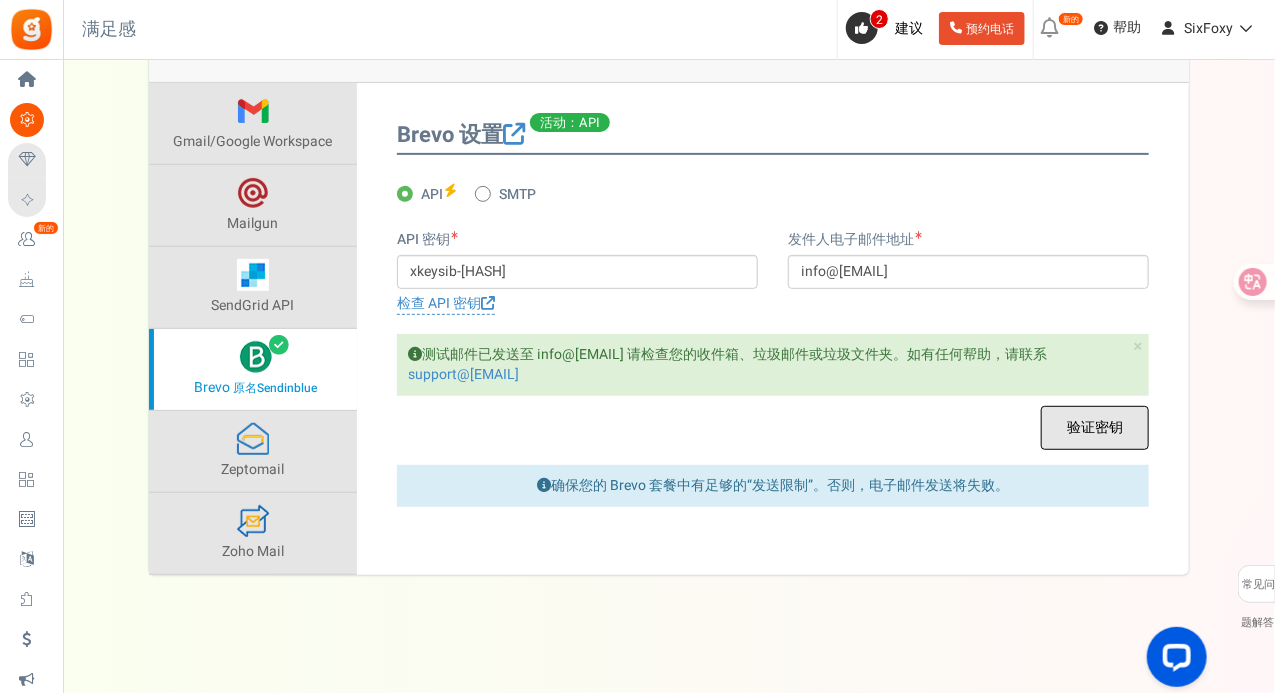 click on "验证密钥" at bounding box center (1095, 427) 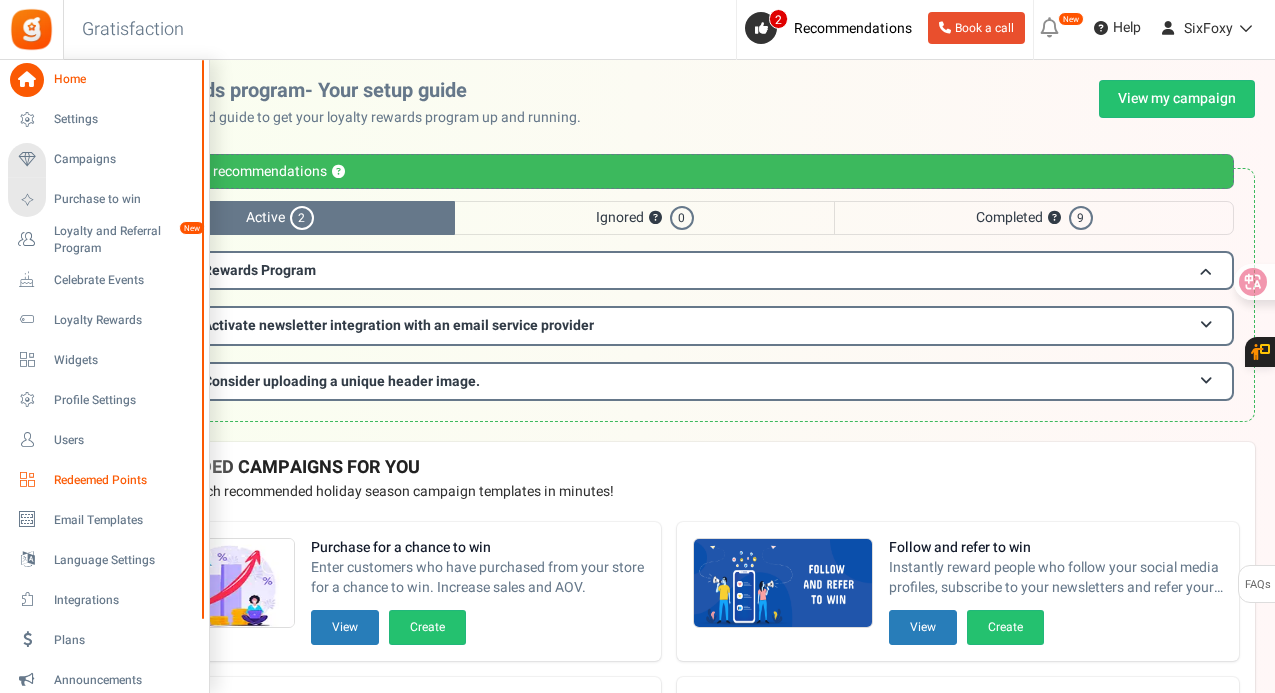 scroll, scrollTop: 0, scrollLeft: 0, axis: both 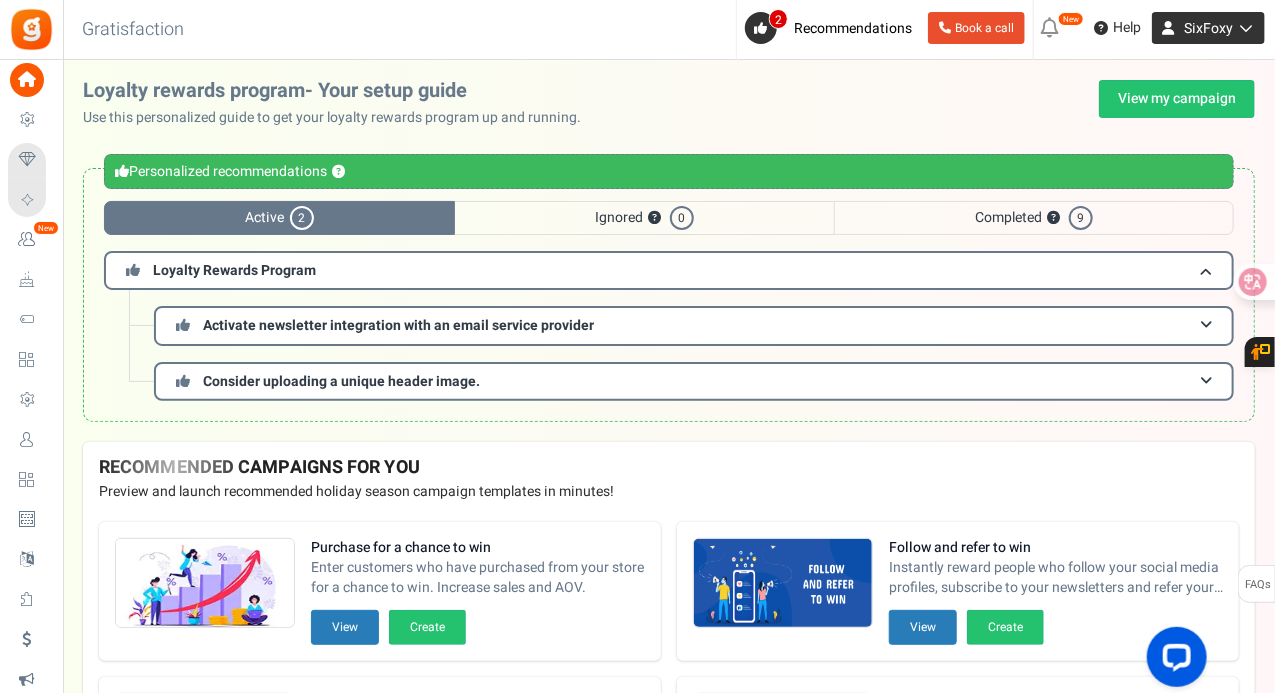 click on "SixFoxy" at bounding box center [1208, 28] 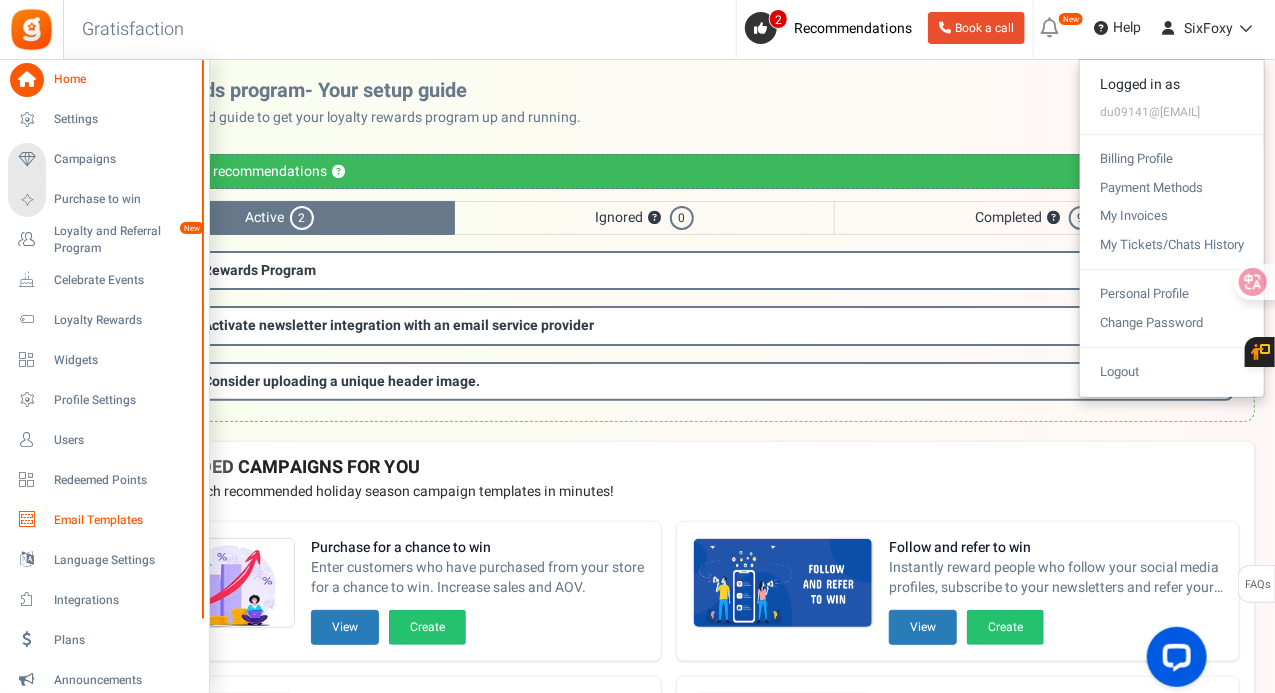 click at bounding box center (27, 520) 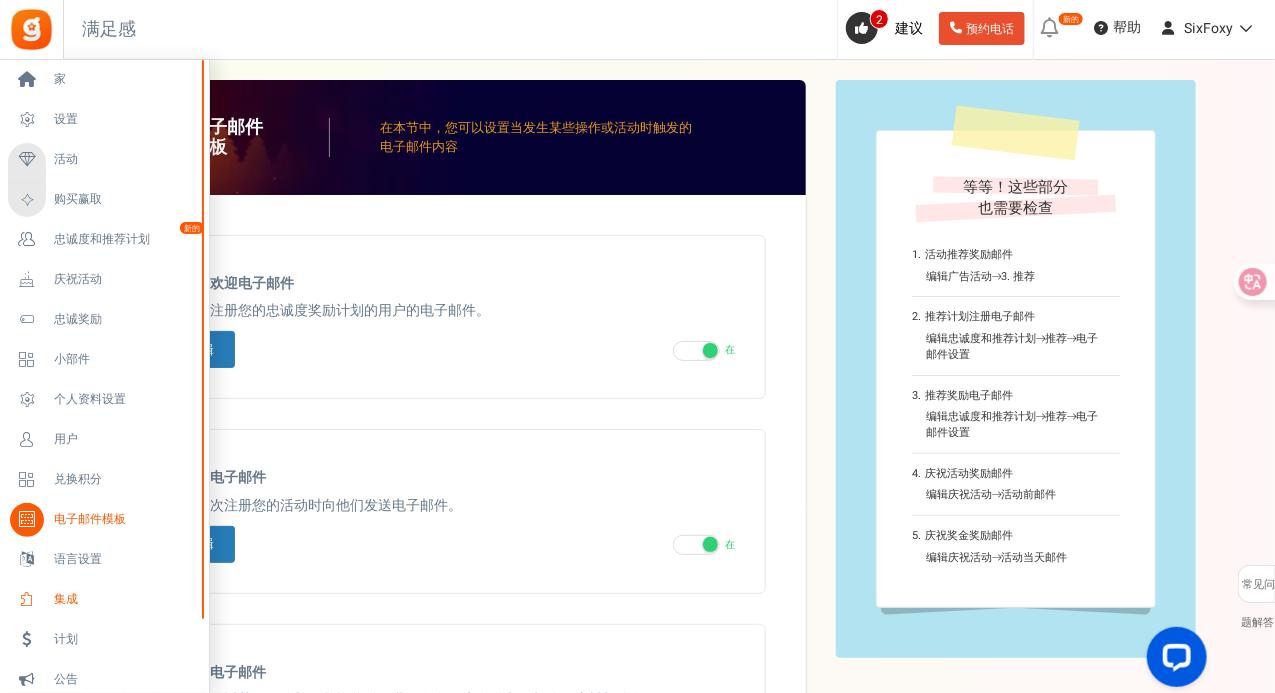 click on "集成" at bounding box center (104, 600) 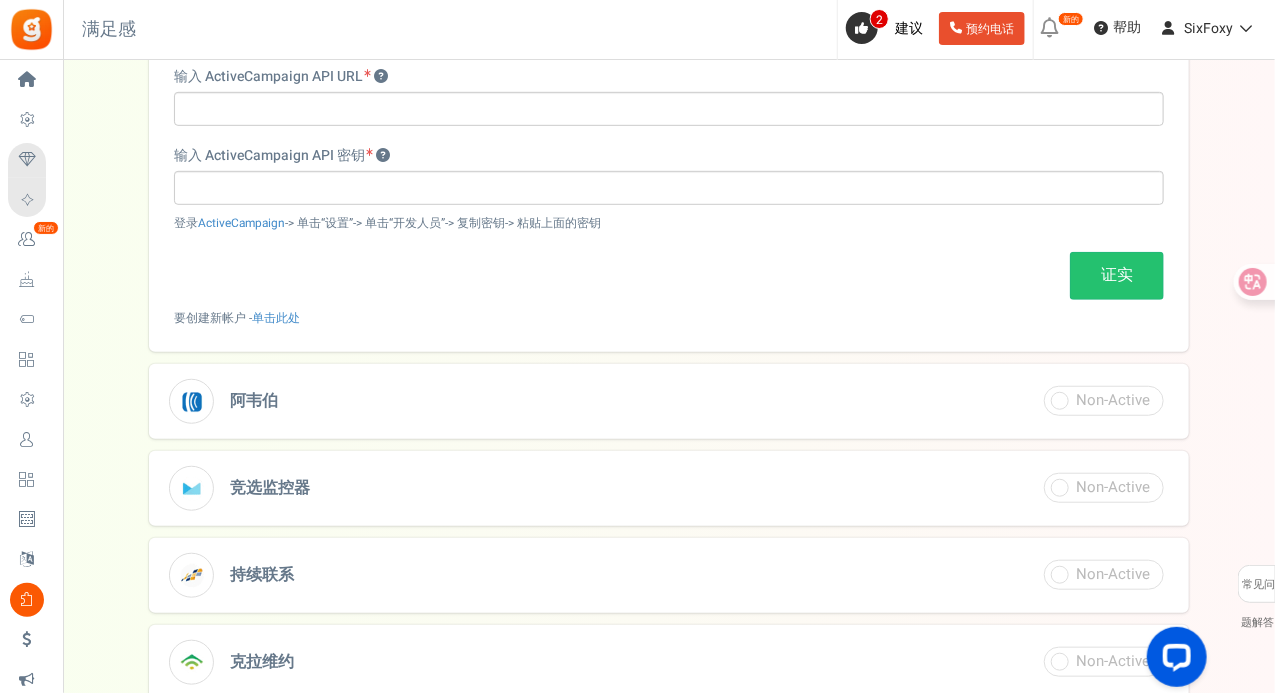 scroll, scrollTop: 0, scrollLeft: 0, axis: both 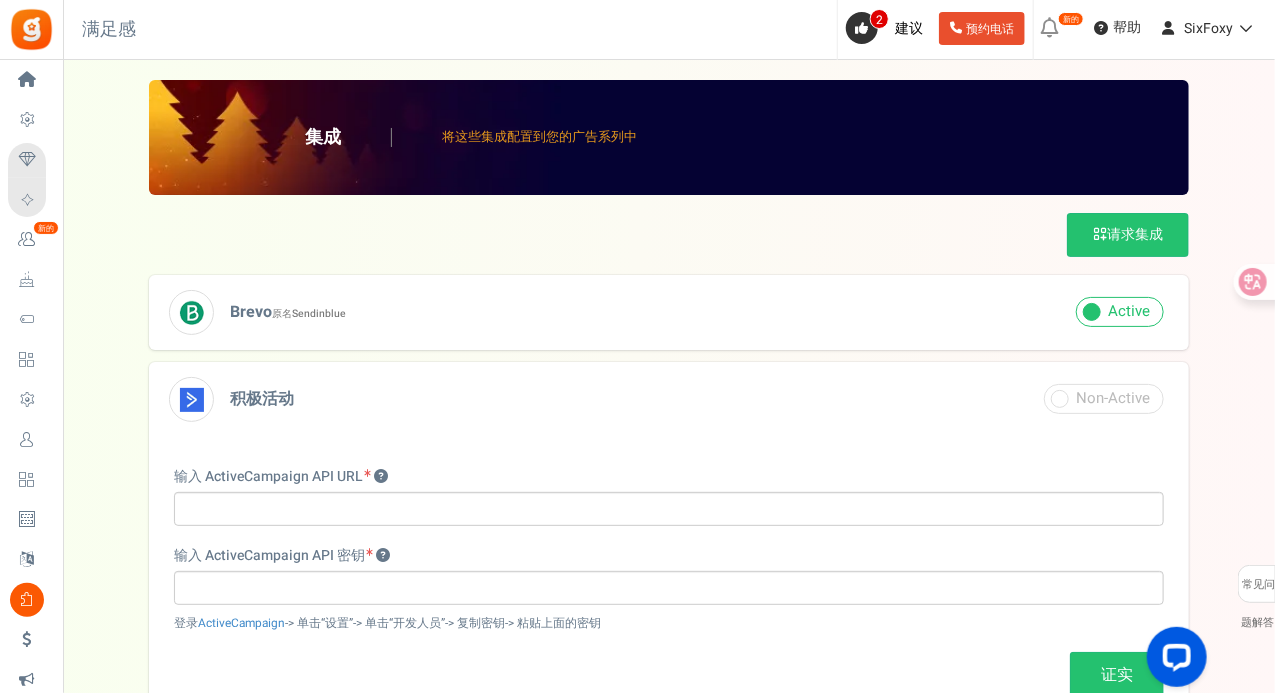 click on "Brevo 原名 Sendinblue" at bounding box center (669, 312) 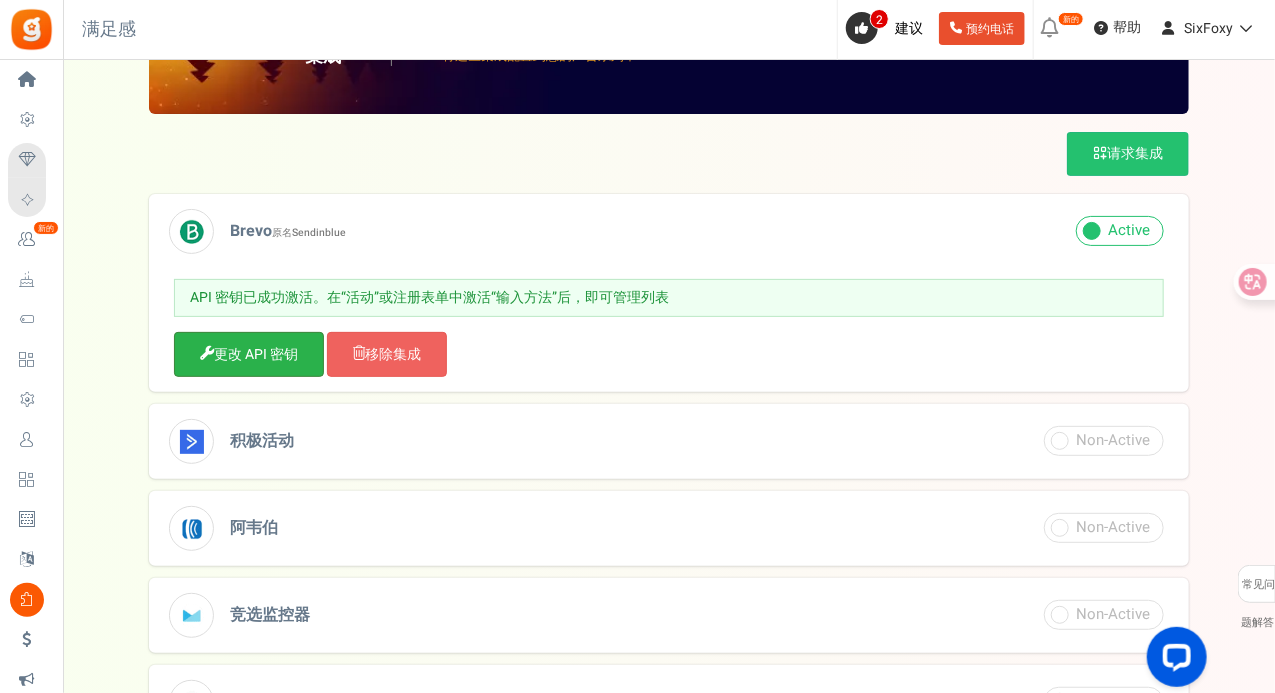 scroll, scrollTop: 100, scrollLeft: 0, axis: vertical 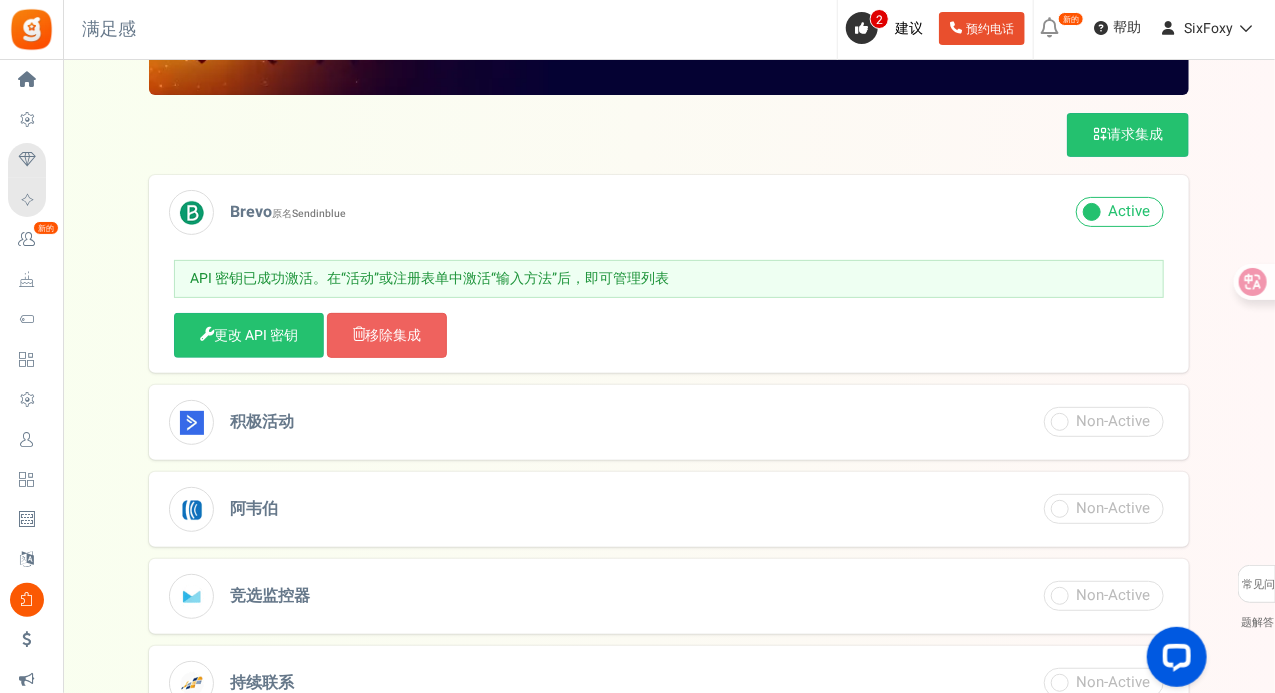 click on "Sendinblue" at bounding box center [319, 213] 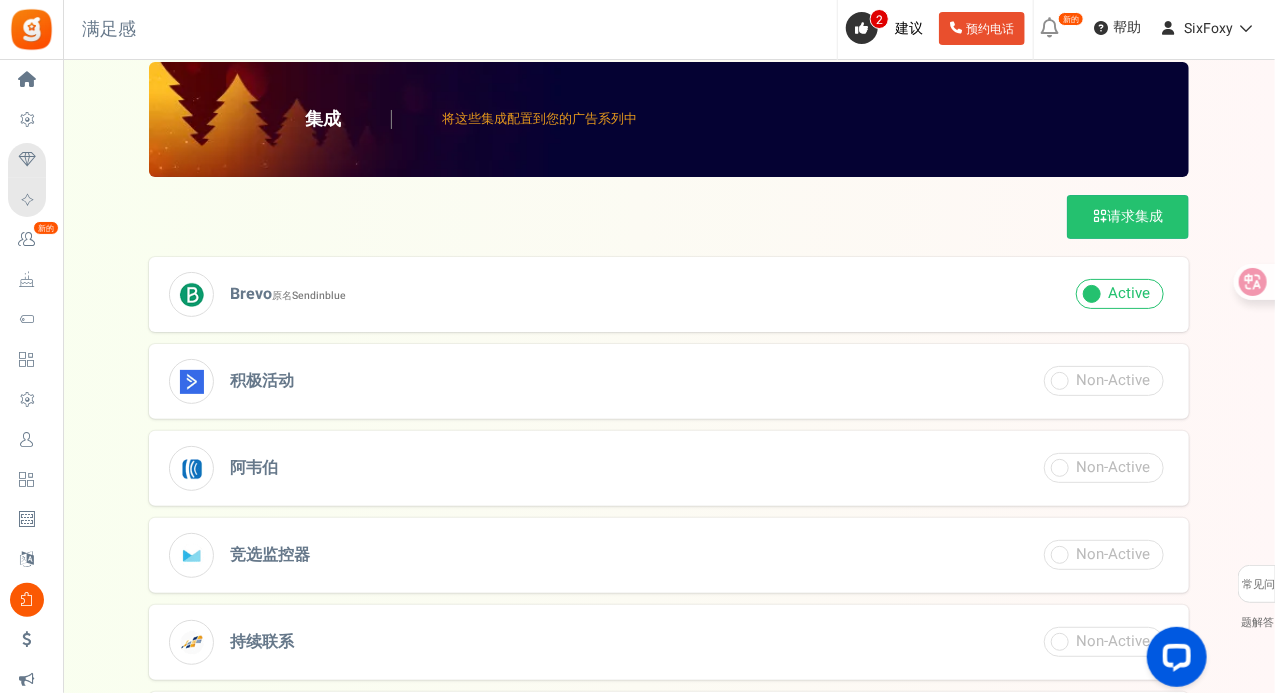 scroll, scrollTop: 0, scrollLeft: 0, axis: both 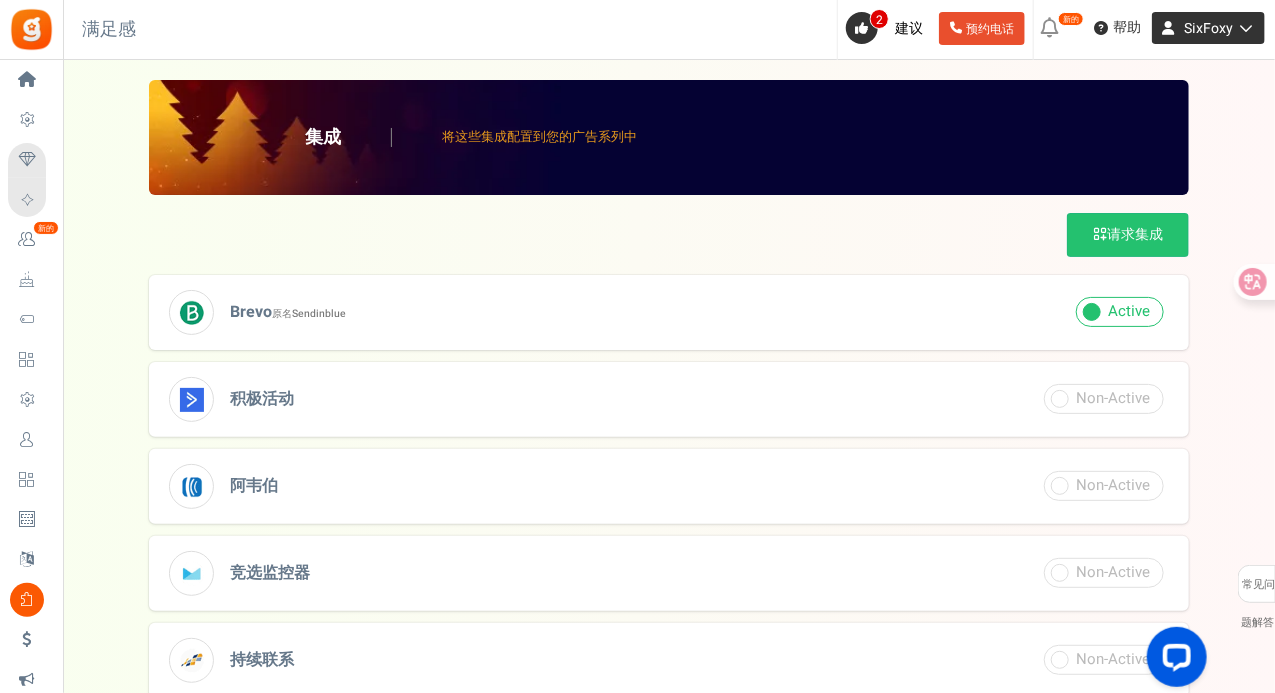 click on "SixFoxy" at bounding box center (1208, 28) 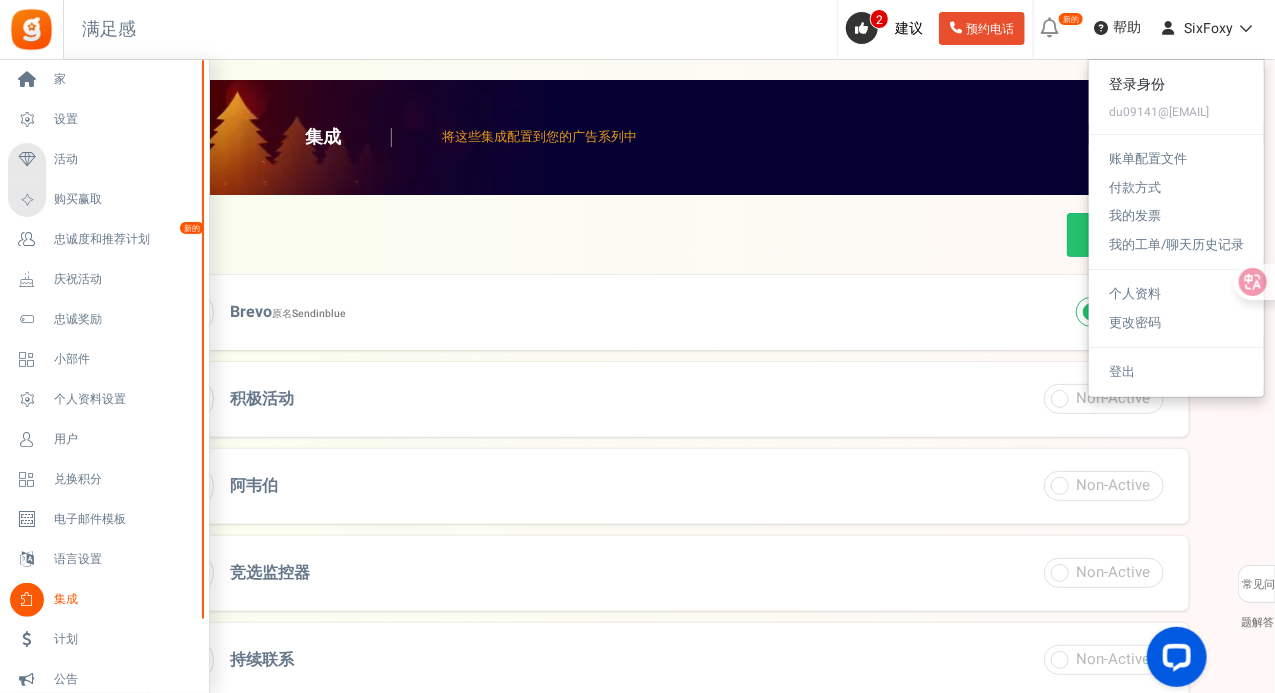click on "集成" at bounding box center (124, 599) 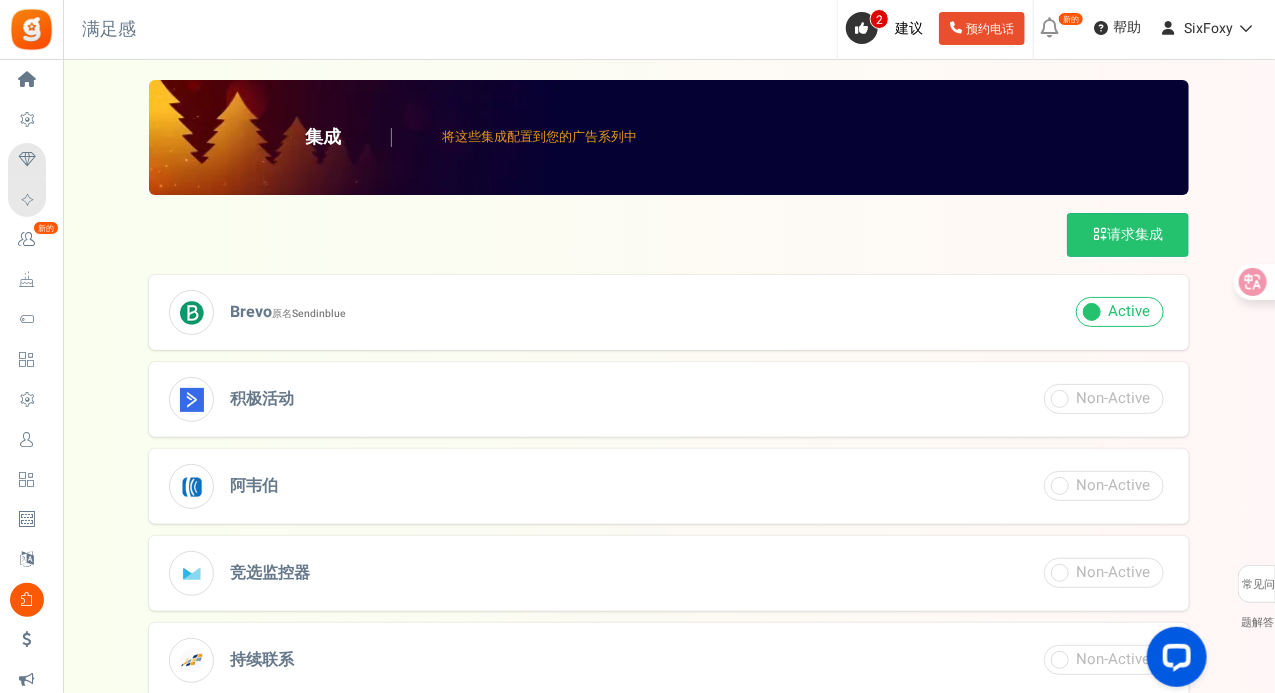 click on "Brevo 原名 Sendinblue" at bounding box center [669, 312] 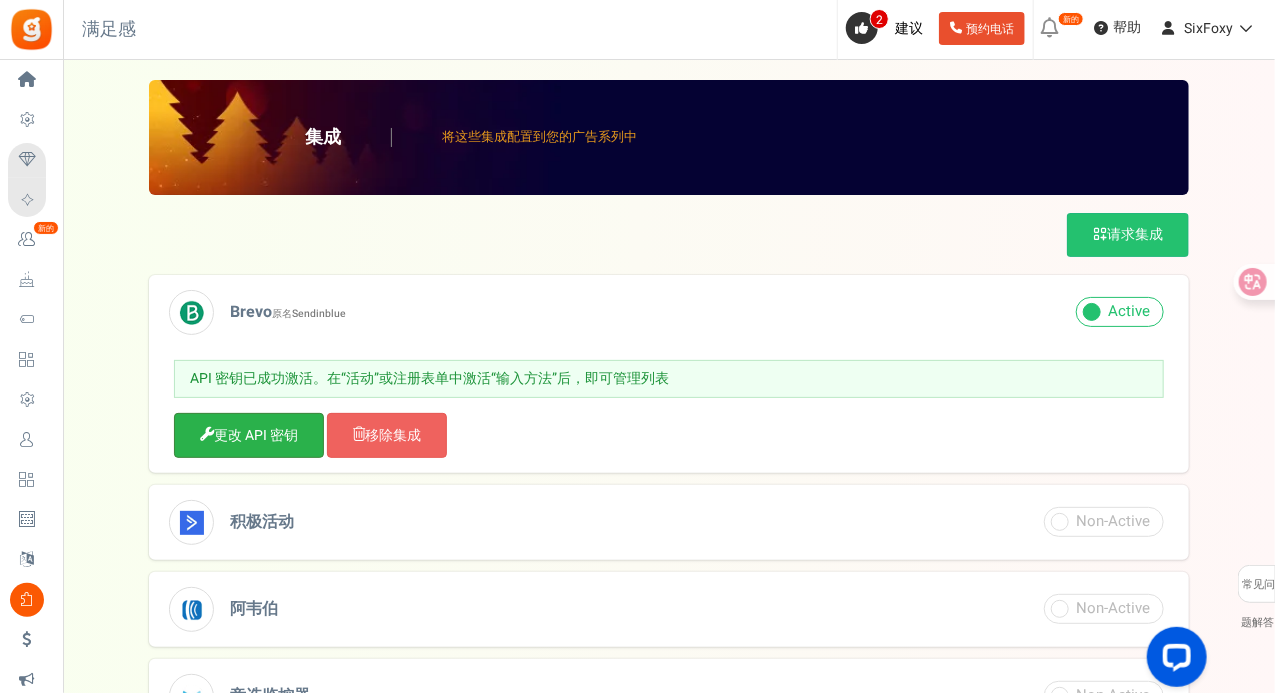 click on "更改 API 密钥" at bounding box center (249, 435) 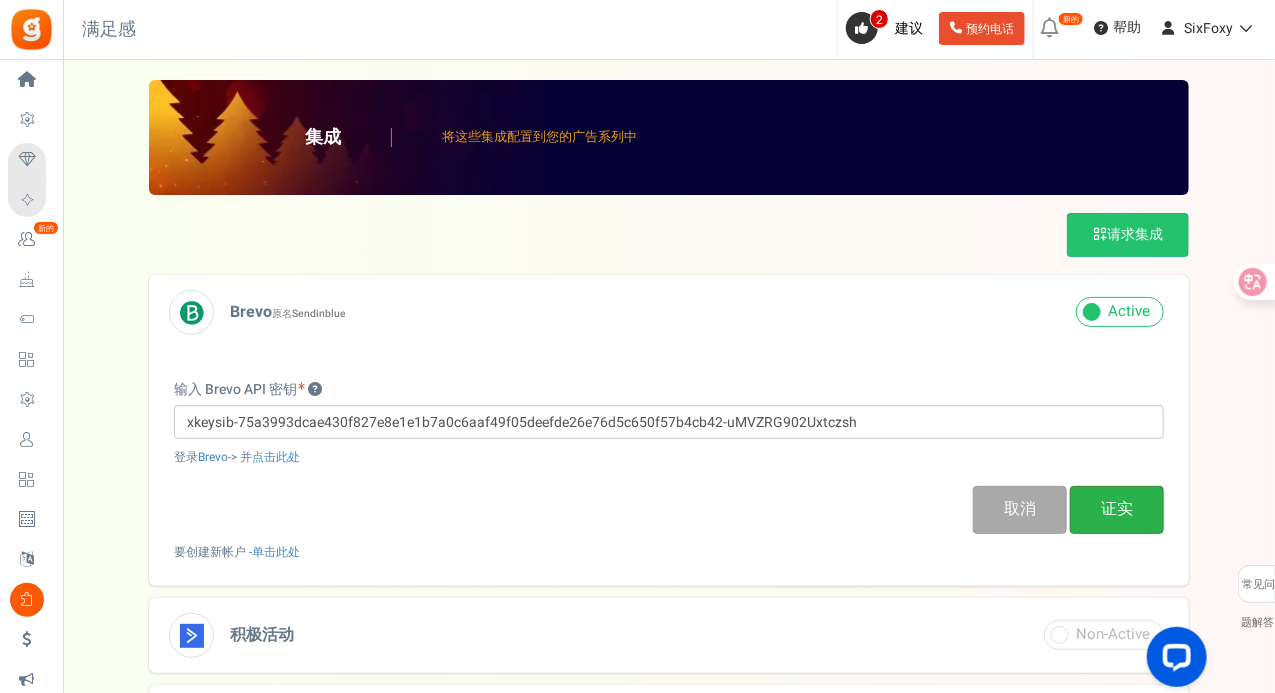 click on "证实" at bounding box center [1117, 510] 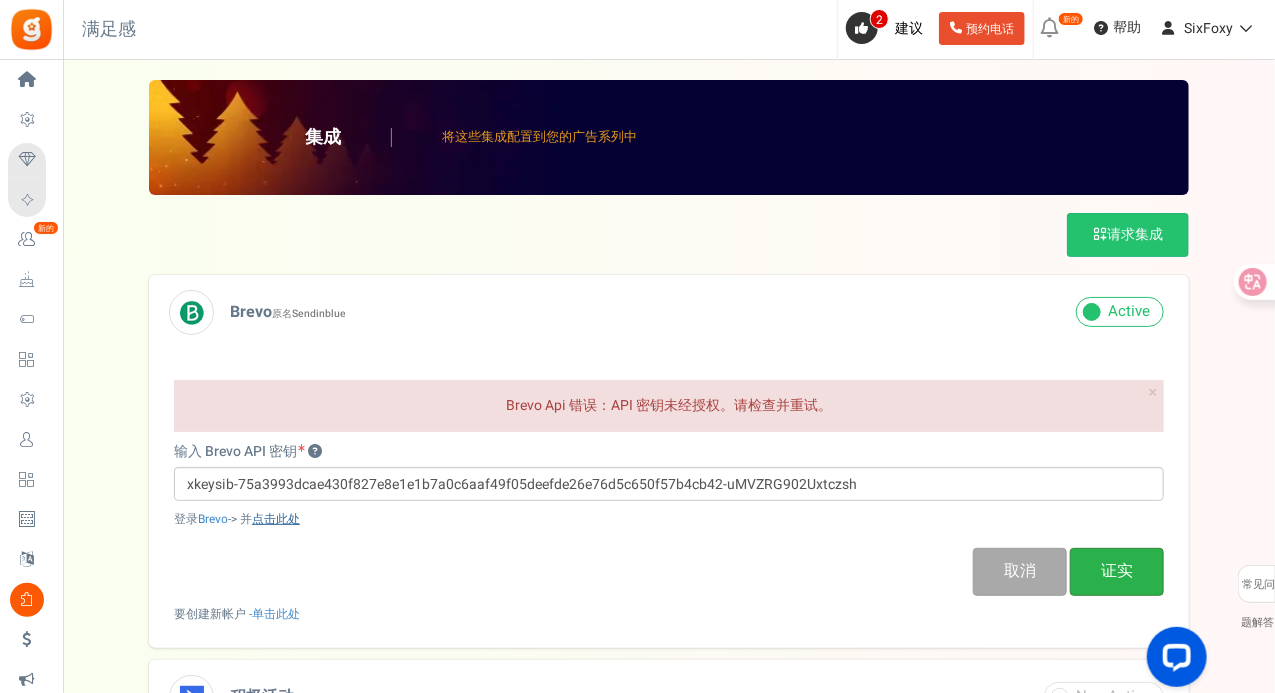 click on "点击此处" at bounding box center [276, 519] 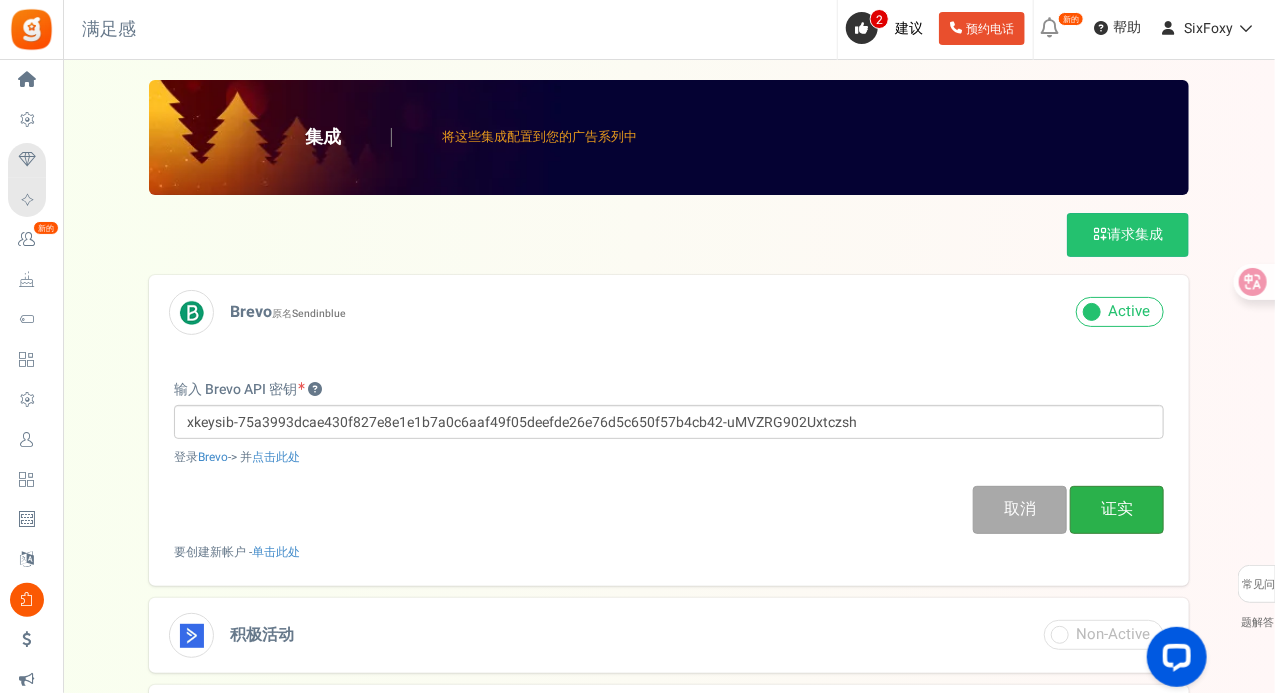 click on "证实" at bounding box center (1117, 510) 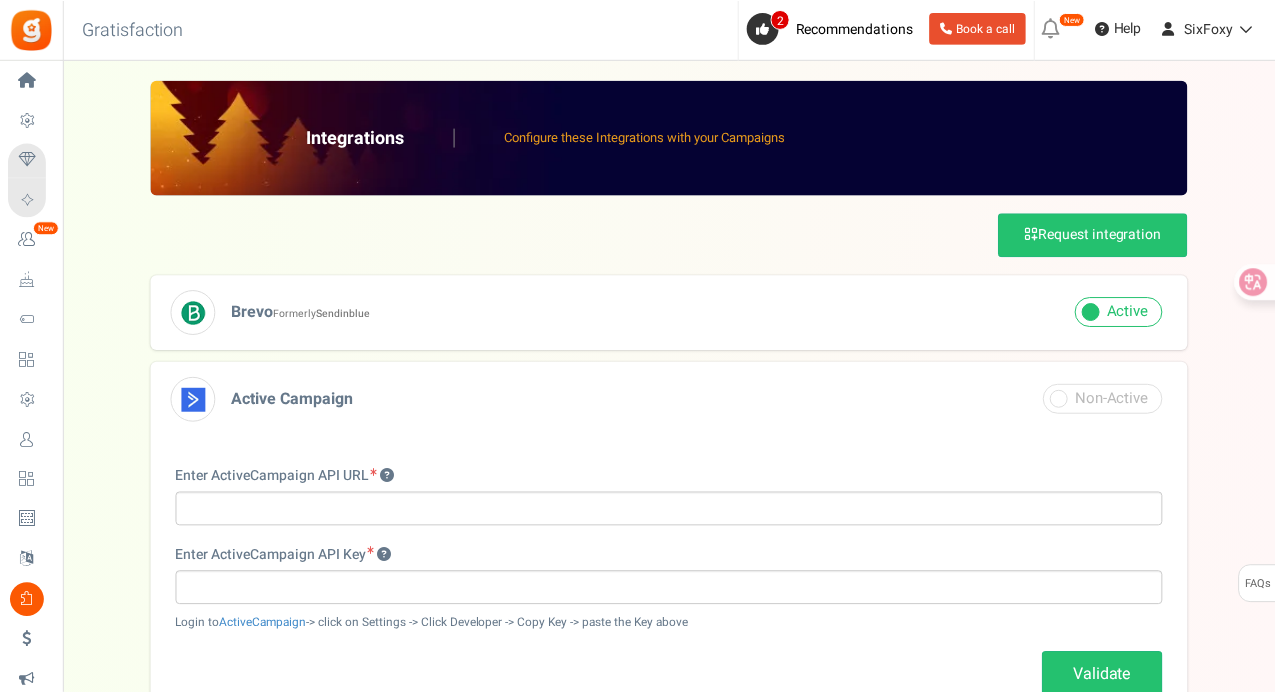 scroll, scrollTop: 0, scrollLeft: 0, axis: both 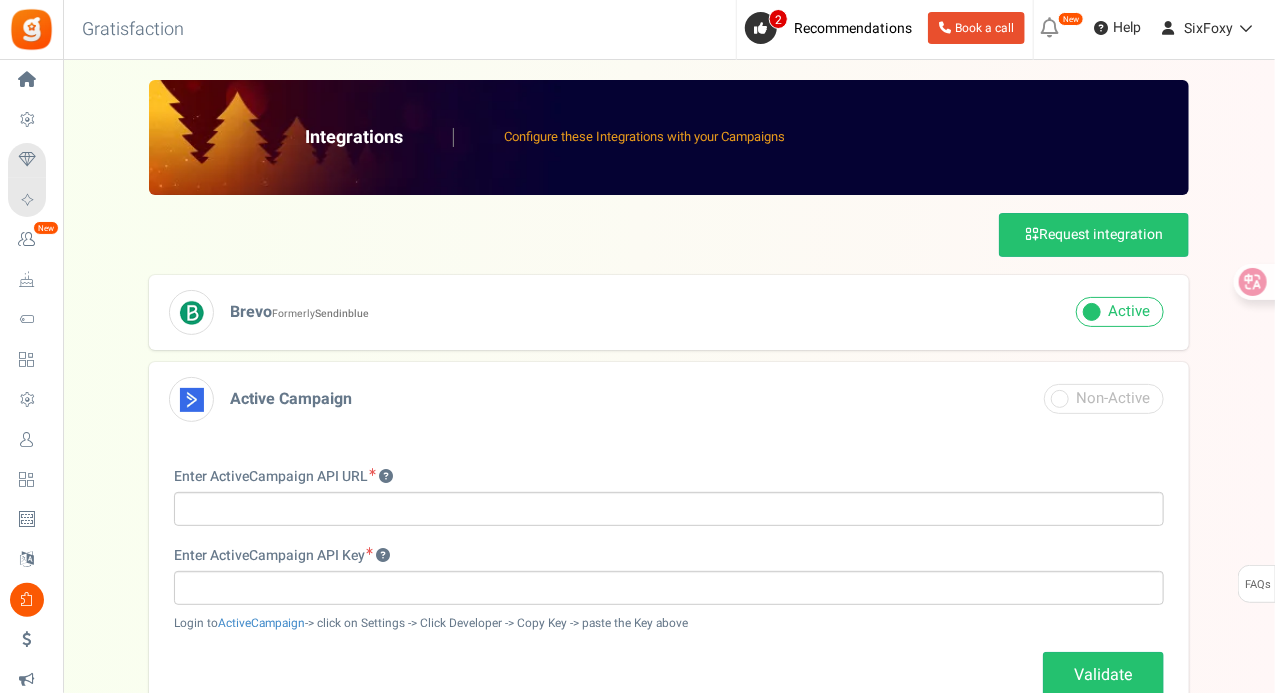 click on "Brevo  Formerly  Sendinblue" at bounding box center [669, 312] 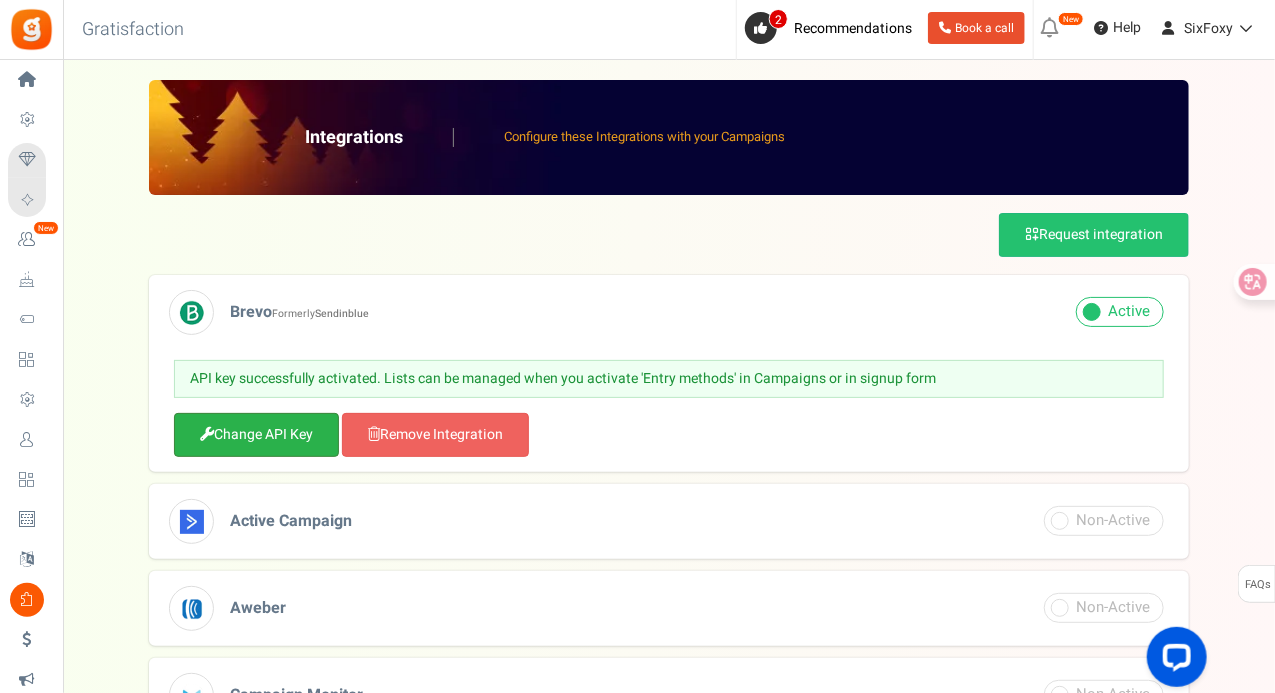 scroll, scrollTop: 0, scrollLeft: 0, axis: both 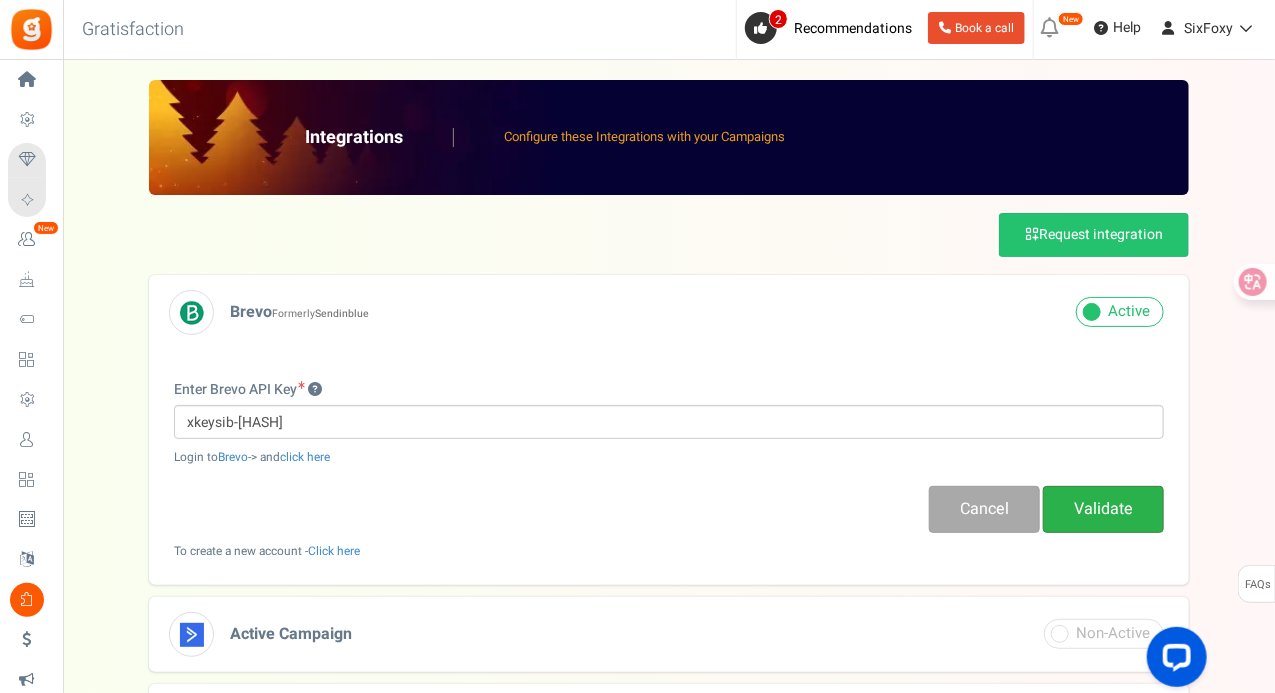 click on "Validate" at bounding box center (1103, 509) 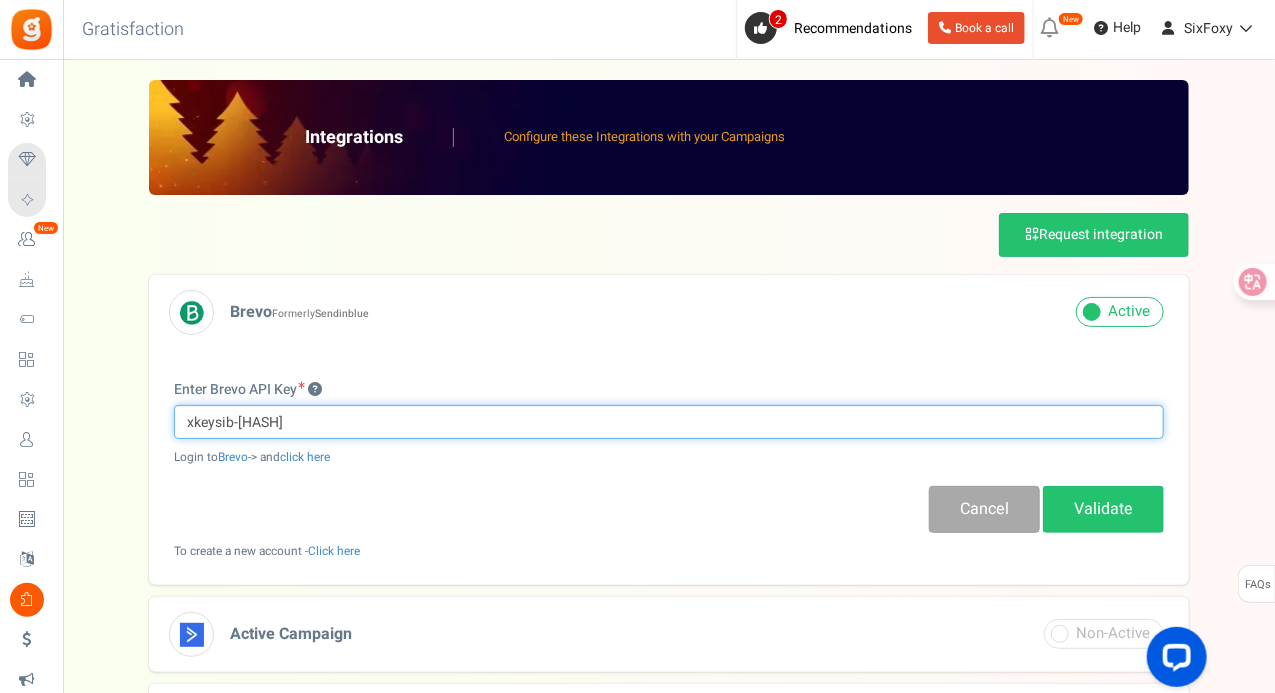 click on "xkeysib-[HASH]" at bounding box center [669, 422] 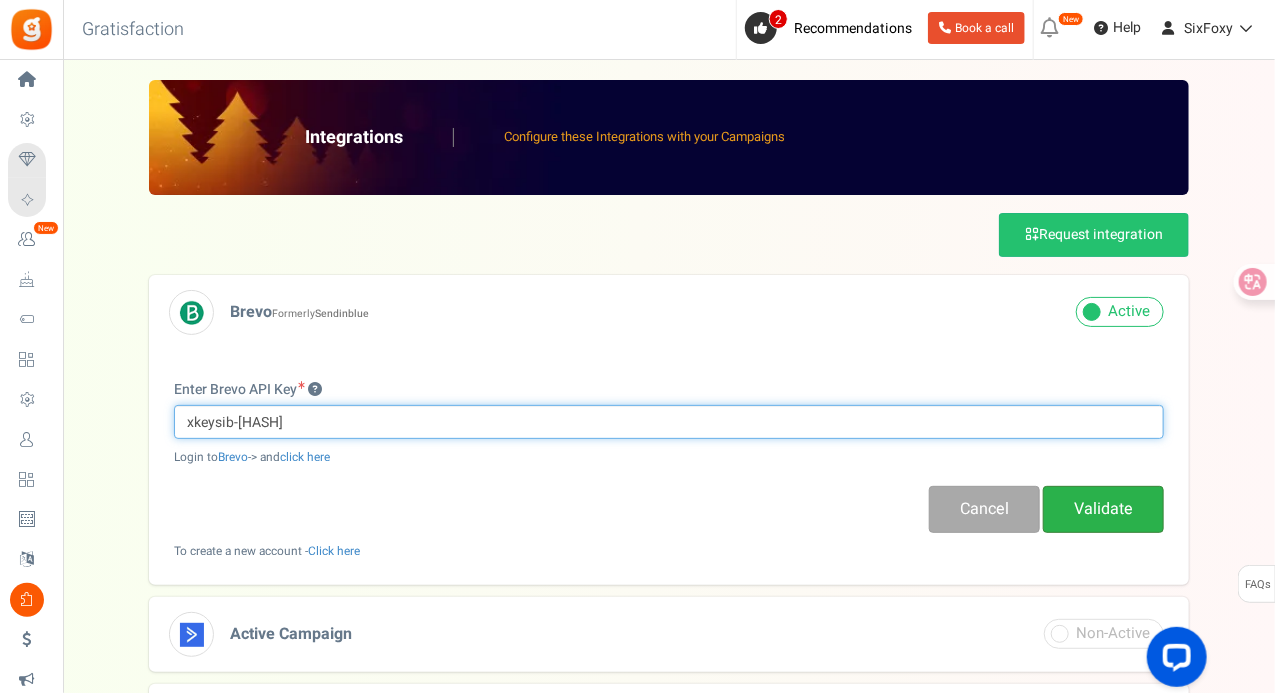 type on "xkeysib-[HASH]" 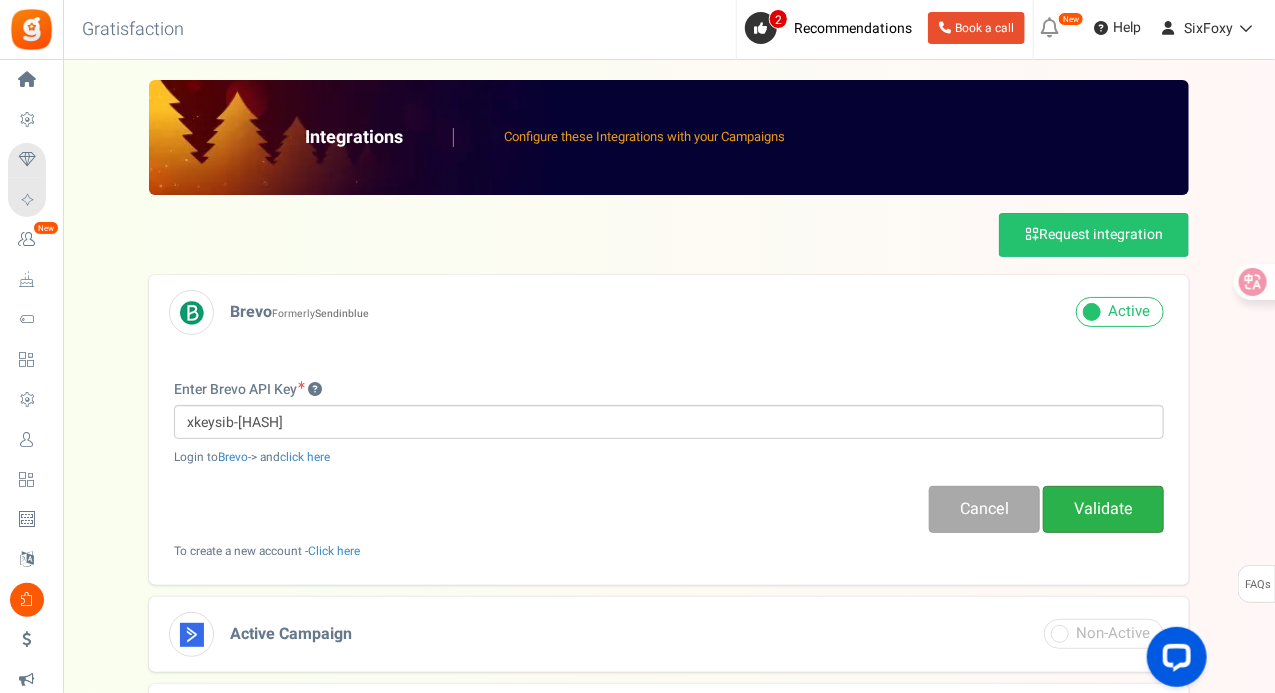 click on "Validate" at bounding box center [1103, 509] 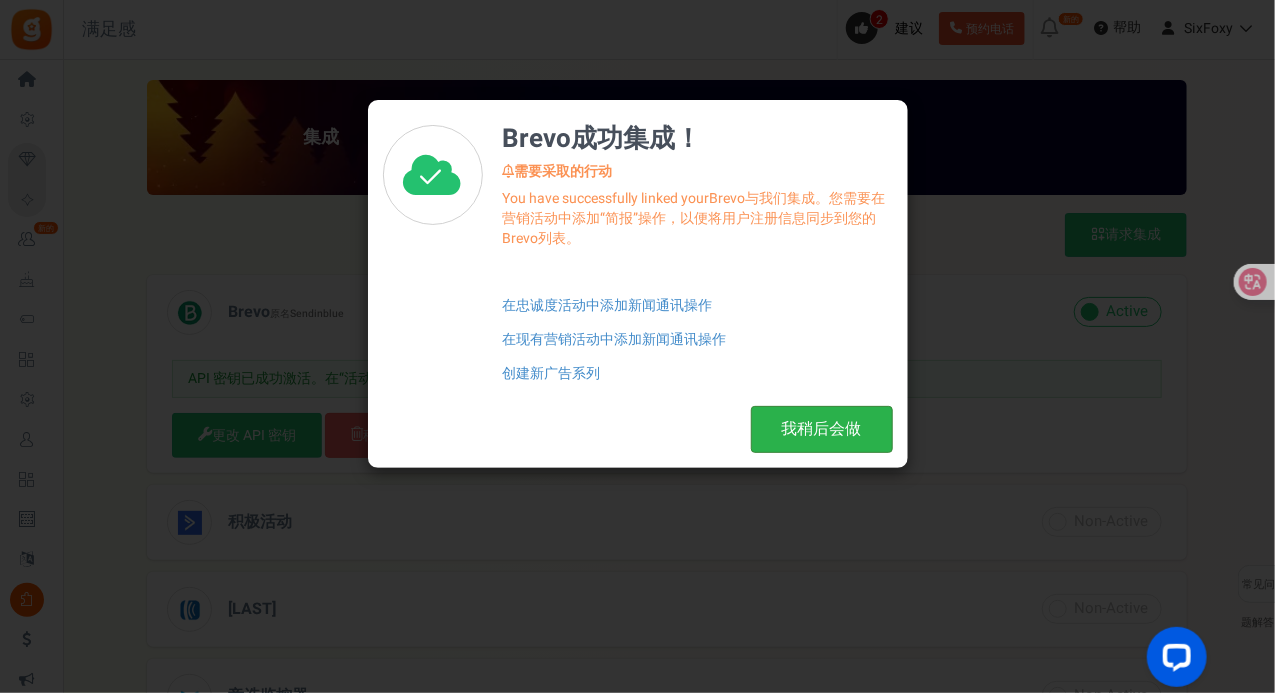 click on "我稍后会做" at bounding box center (822, 429) 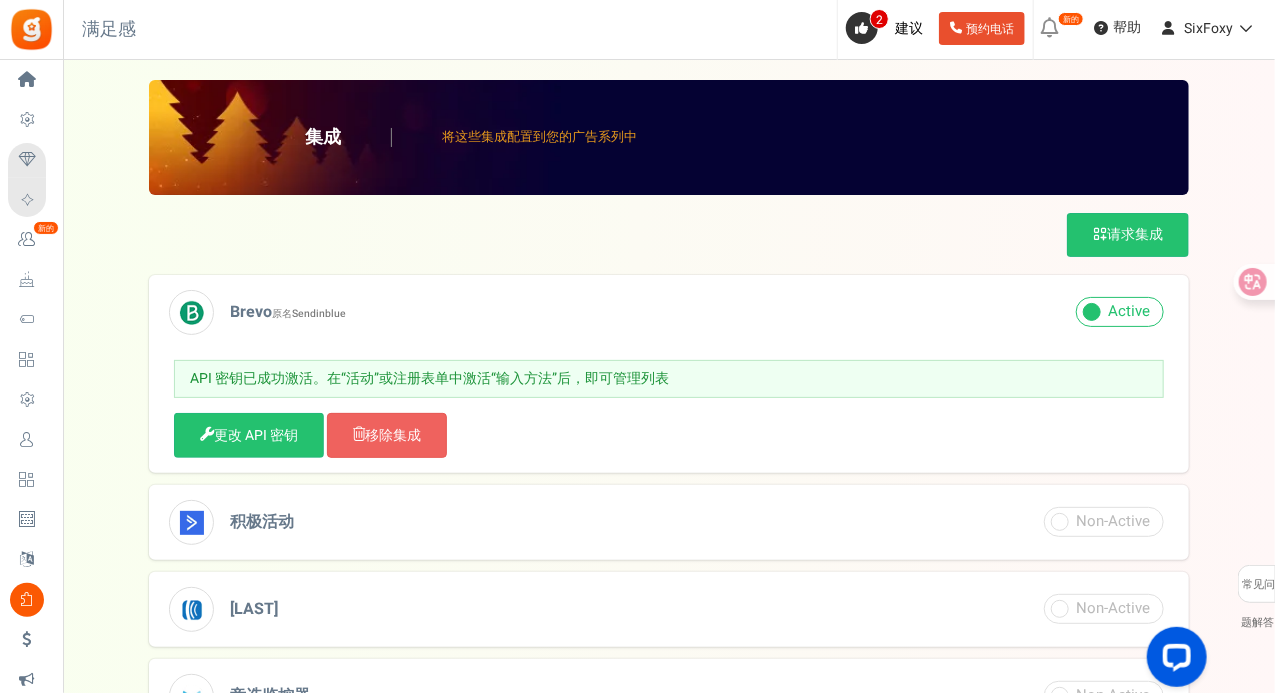 click on "API 密钥已成功激活。在“活动”或注册表单中激活“输入方法”后，即可管理列表
更改 API 密钥
移除集成
Returning to main page" at bounding box center [669, 408] 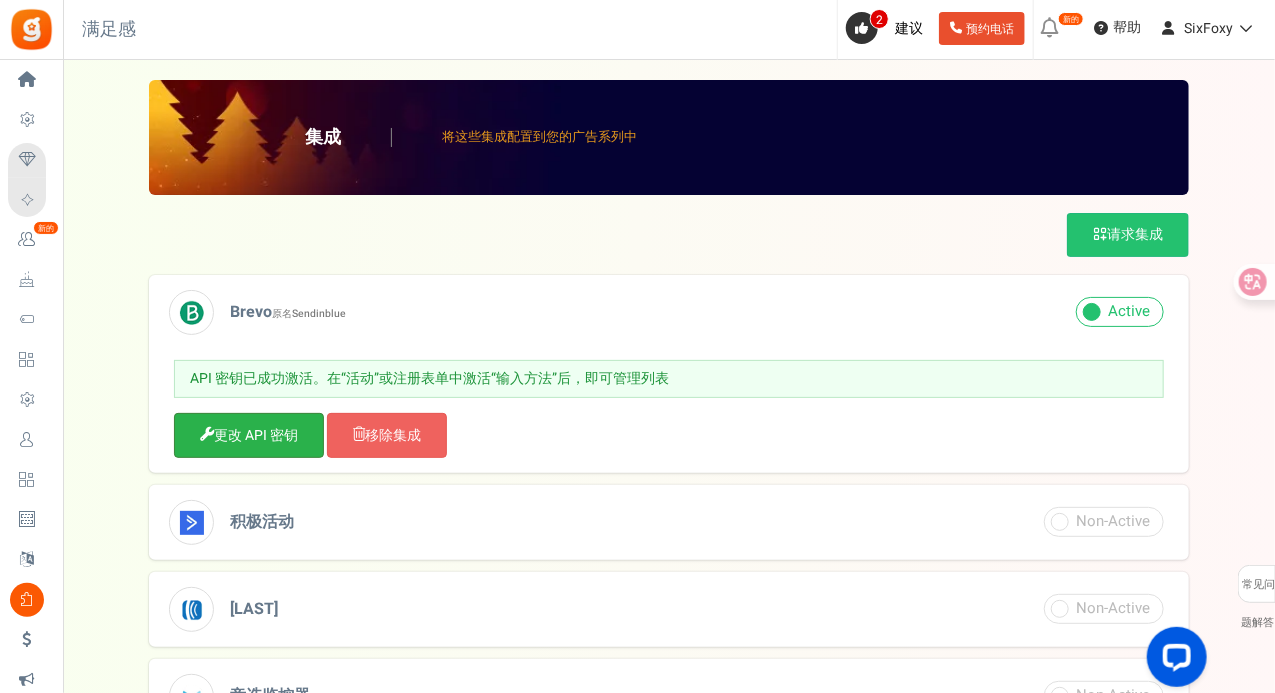 click on "更改 API 密钥" at bounding box center [256, 435] 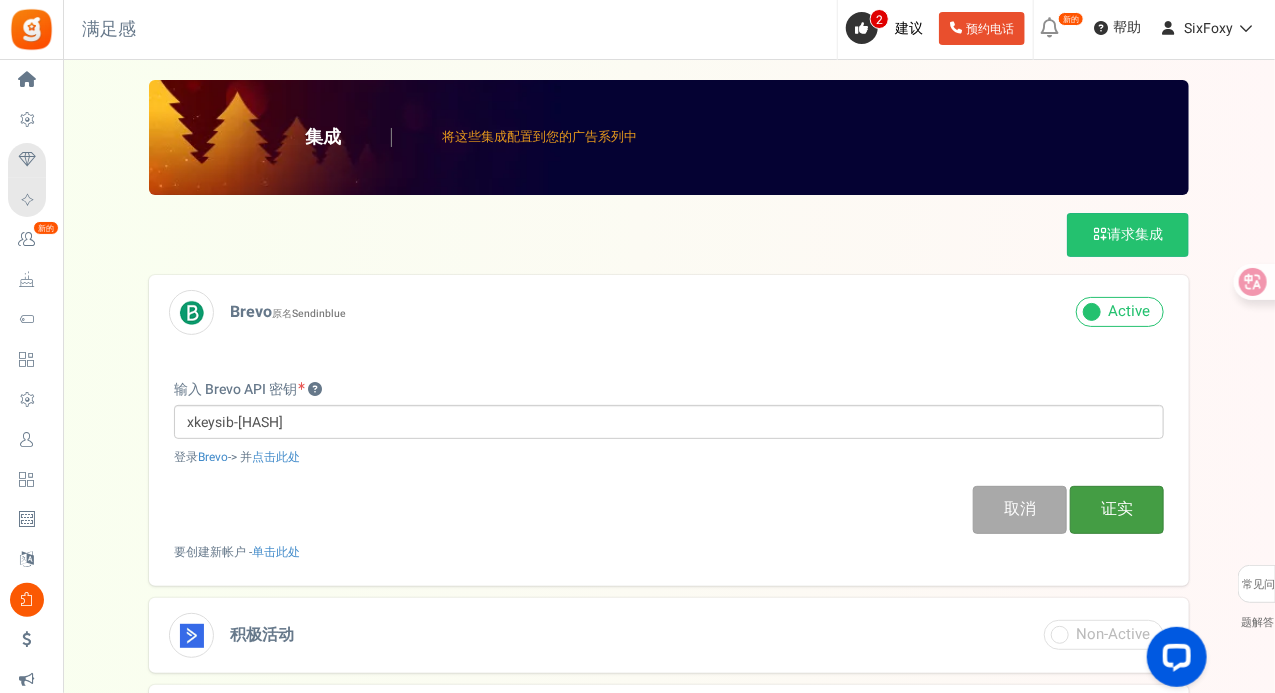 click on "证实" at bounding box center (1117, 509) 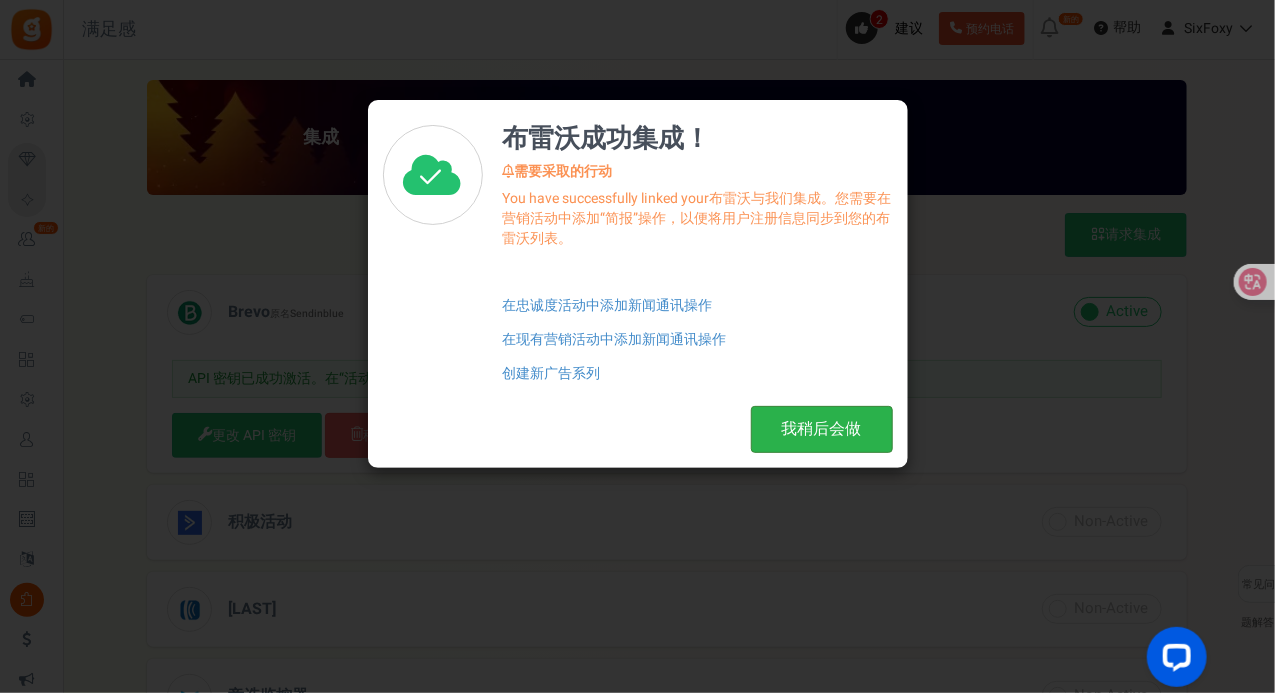 click on "我稍后会做" at bounding box center (822, 429) 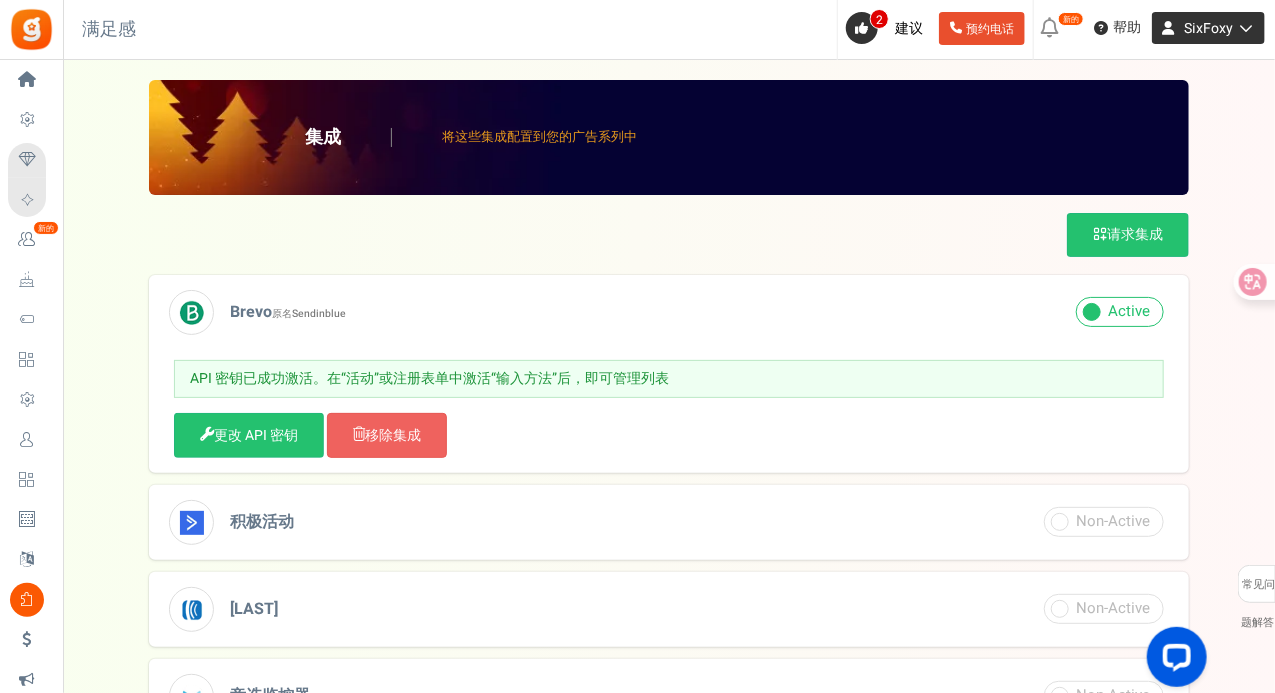 click on "SixFoxy" at bounding box center (1208, 28) 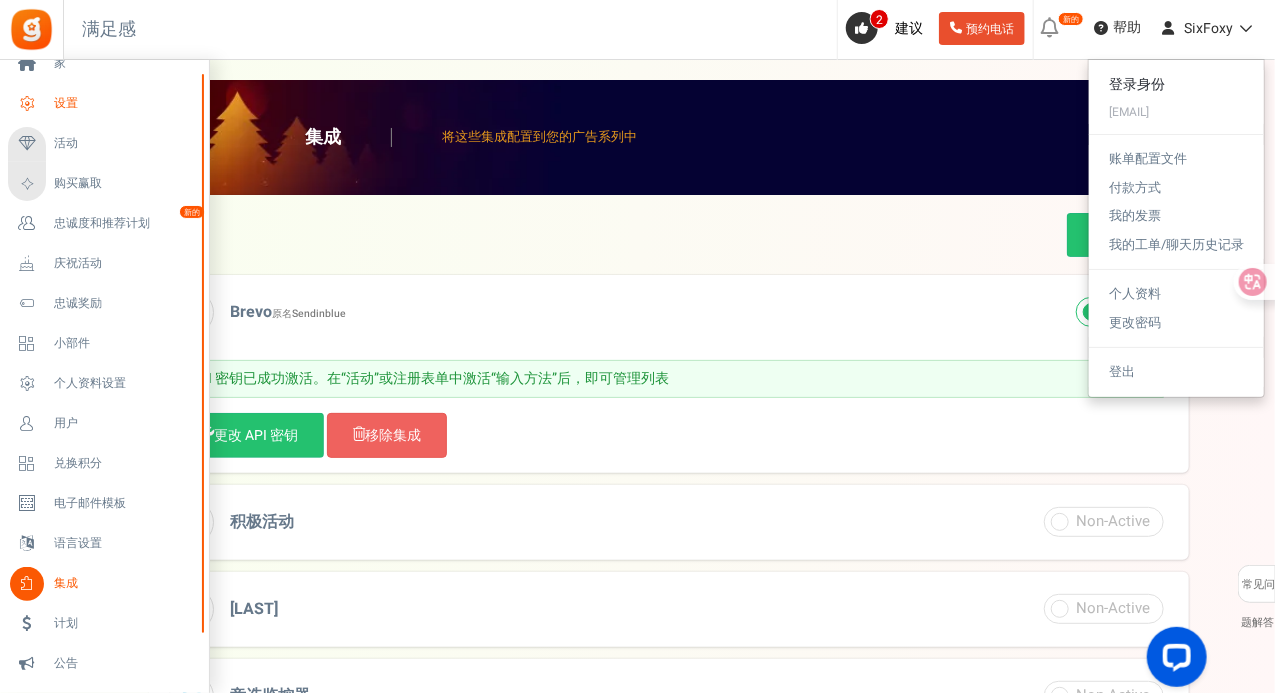 click on "设置" at bounding box center [104, 104] 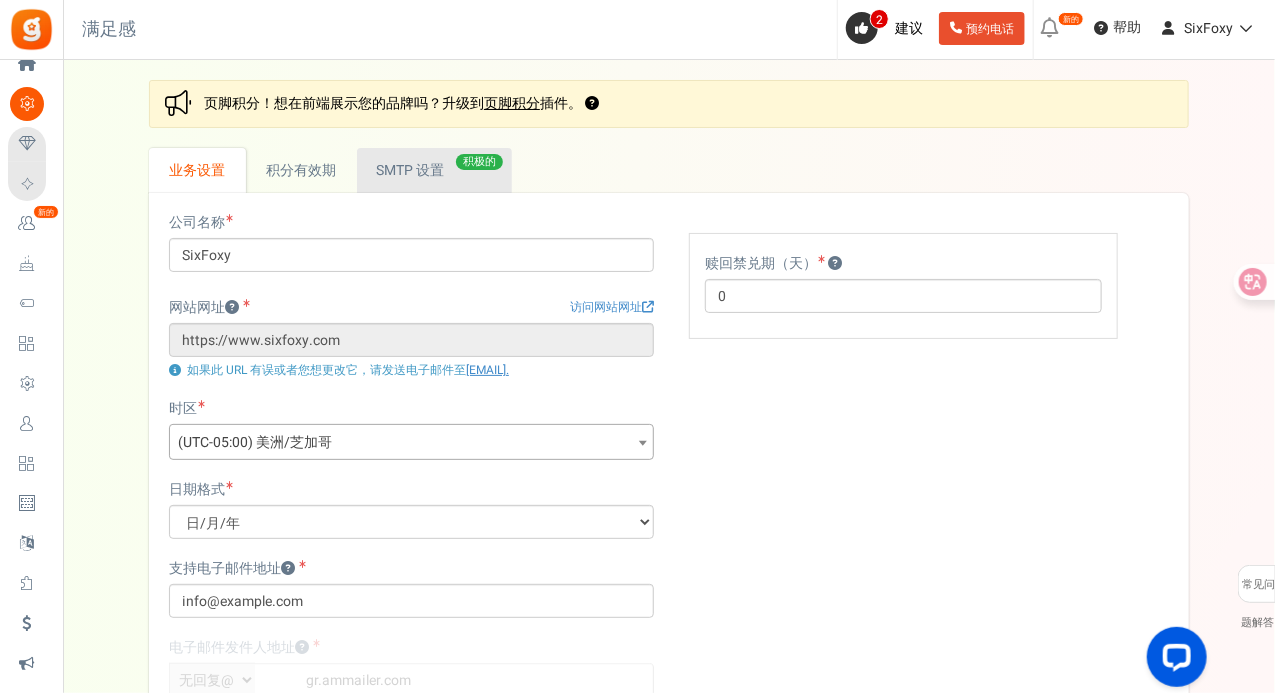 click on "SMTP 设置" at bounding box center (411, 170) 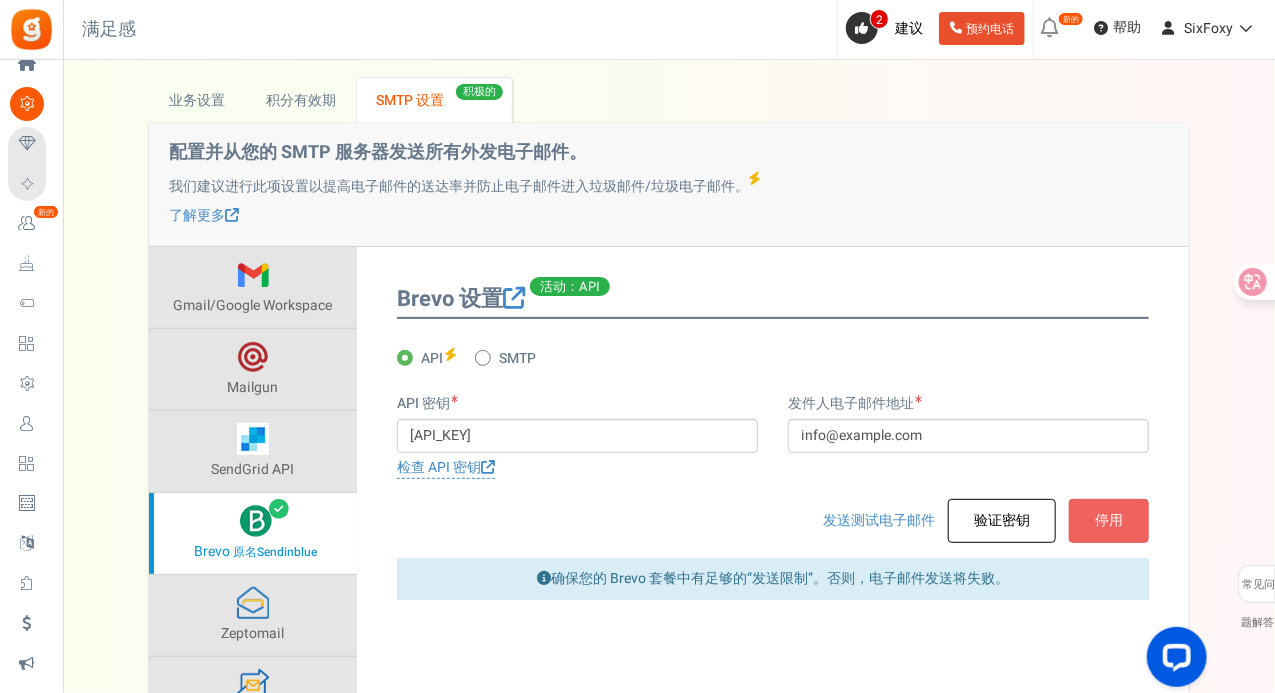 scroll, scrollTop: 100, scrollLeft: 0, axis: vertical 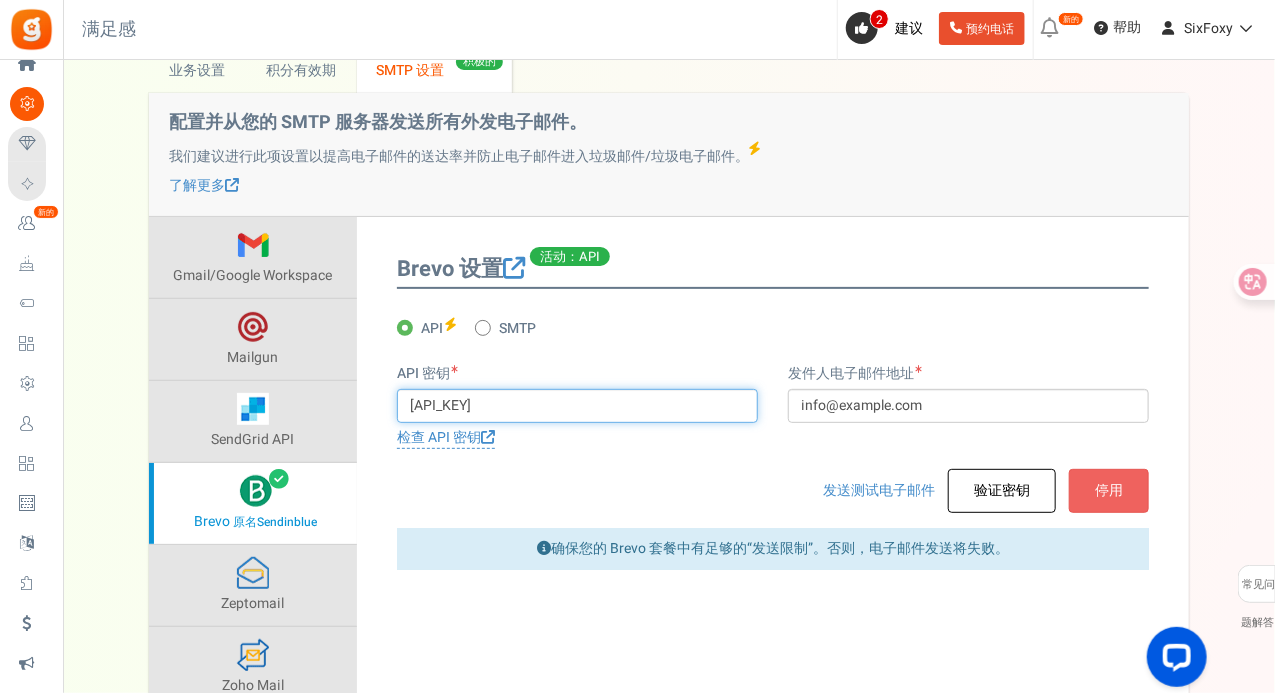 click on "[API_KEY]" at bounding box center (577, 406) 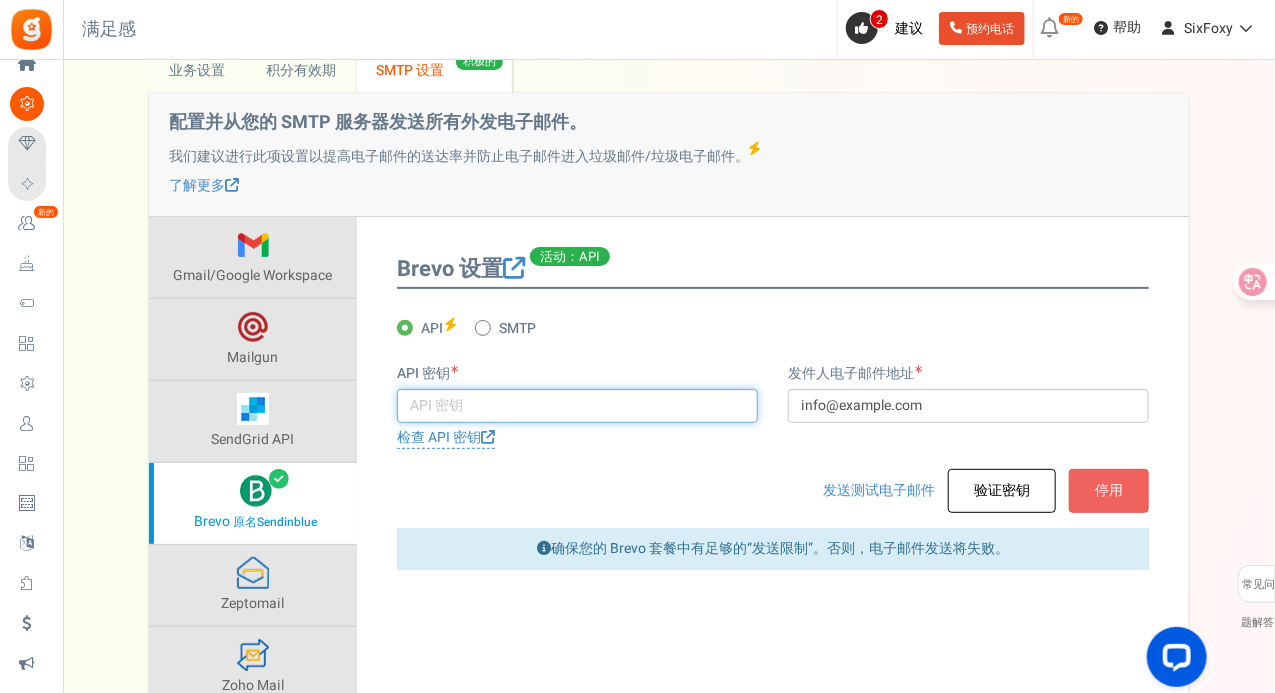 scroll, scrollTop: 0, scrollLeft: 0, axis: both 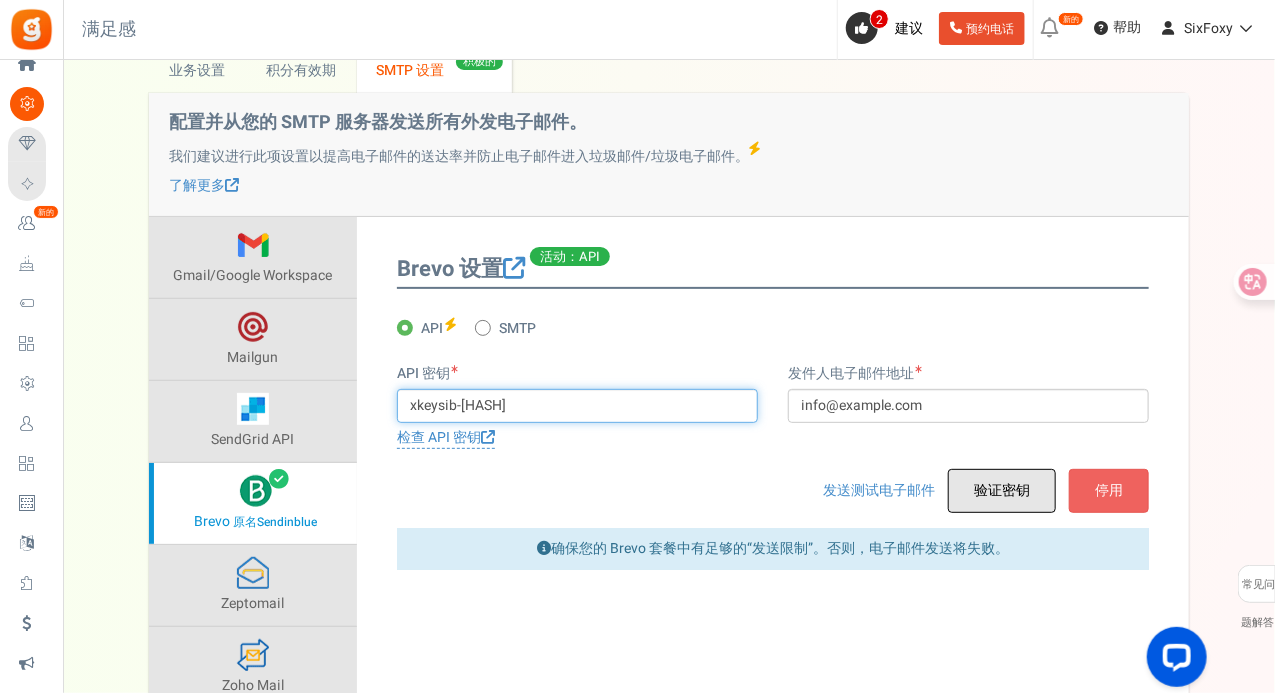 type on "xkeysib-[HASH]" 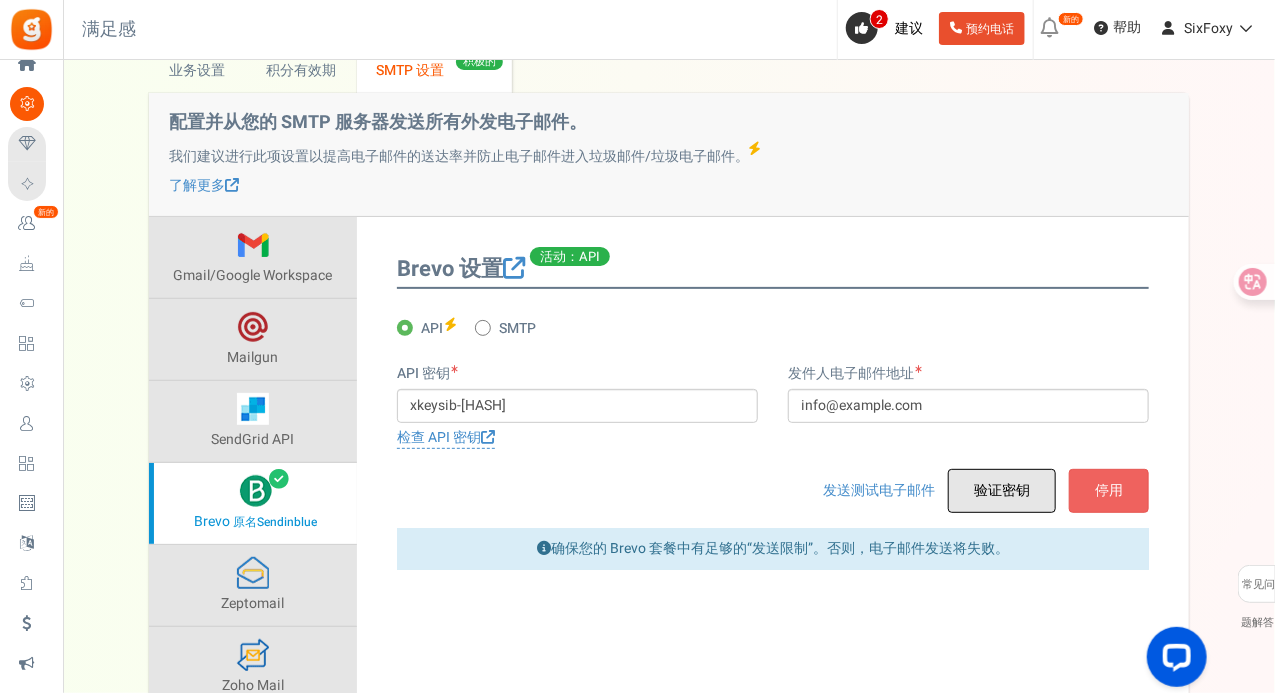 scroll, scrollTop: 0, scrollLeft: 0, axis: both 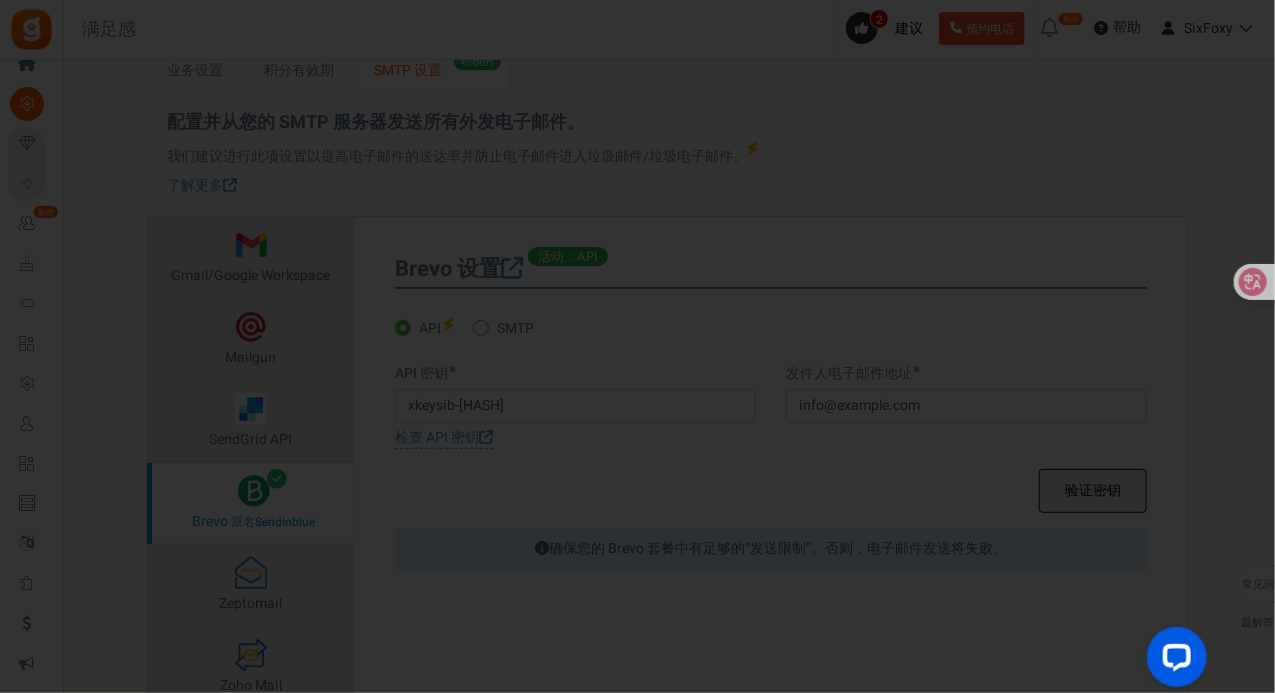click on "立即安装
返回首页
返回程序设置
家
设置
活动
购买赢取
忠诚度和推荐计划   新的
庆祝活动
忠诚奖励
小部件
个人资料设置
用户
兑换积分
取消订阅者
电子邮件模板
语言设置
集成
计划
发送邀请
团体
公告
常见问题解答
导游
返回首页
返回程序设置
满足感
0
警告
2 建议" at bounding box center (637, 364) 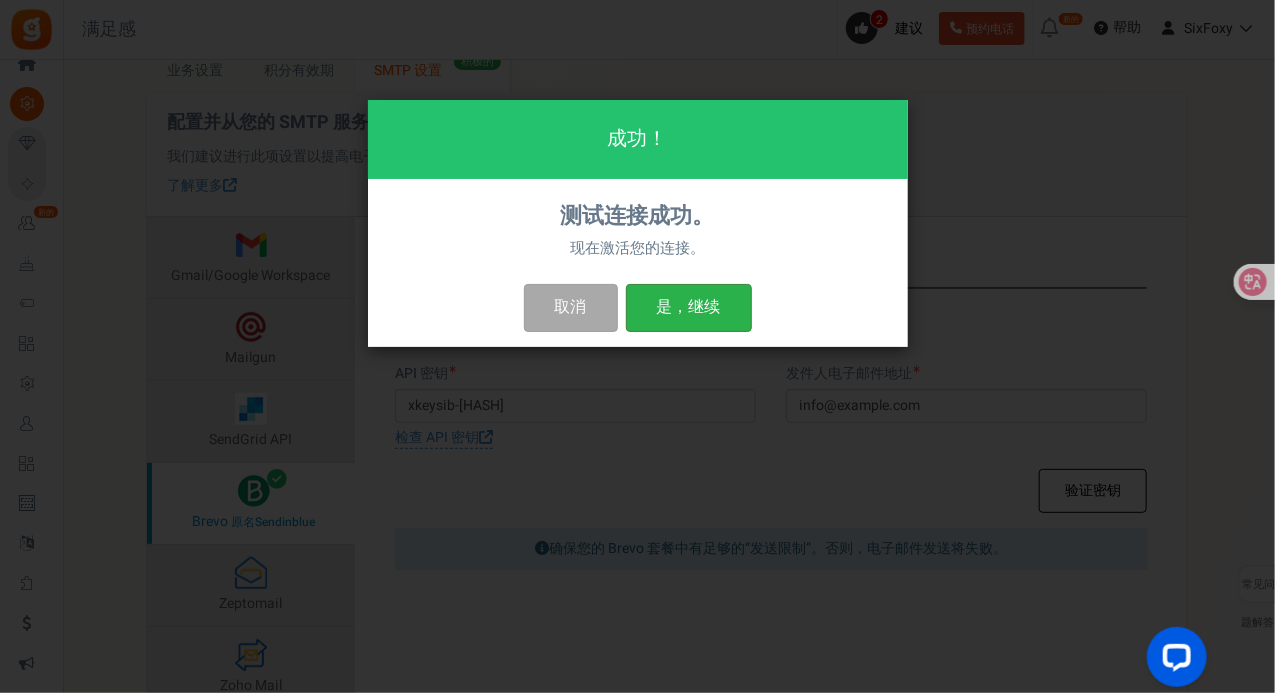 click on "是，继续" at bounding box center [689, 307] 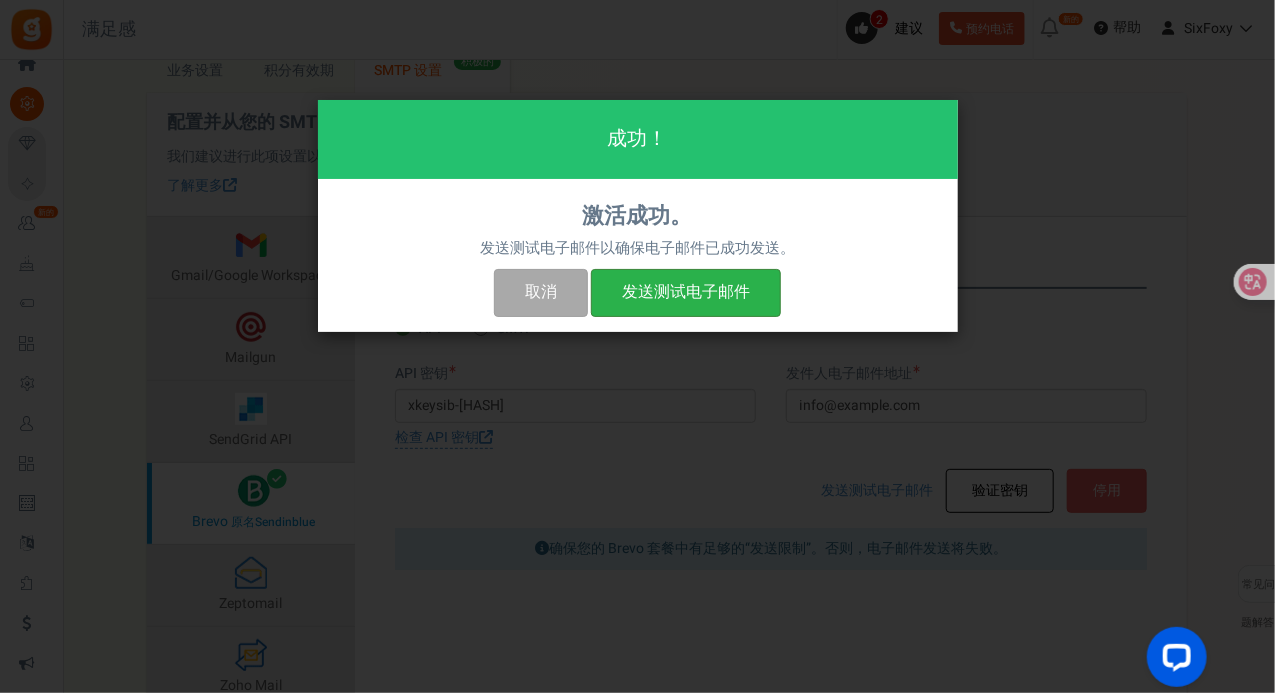 click on "发送测试电子邮件" at bounding box center [686, 292] 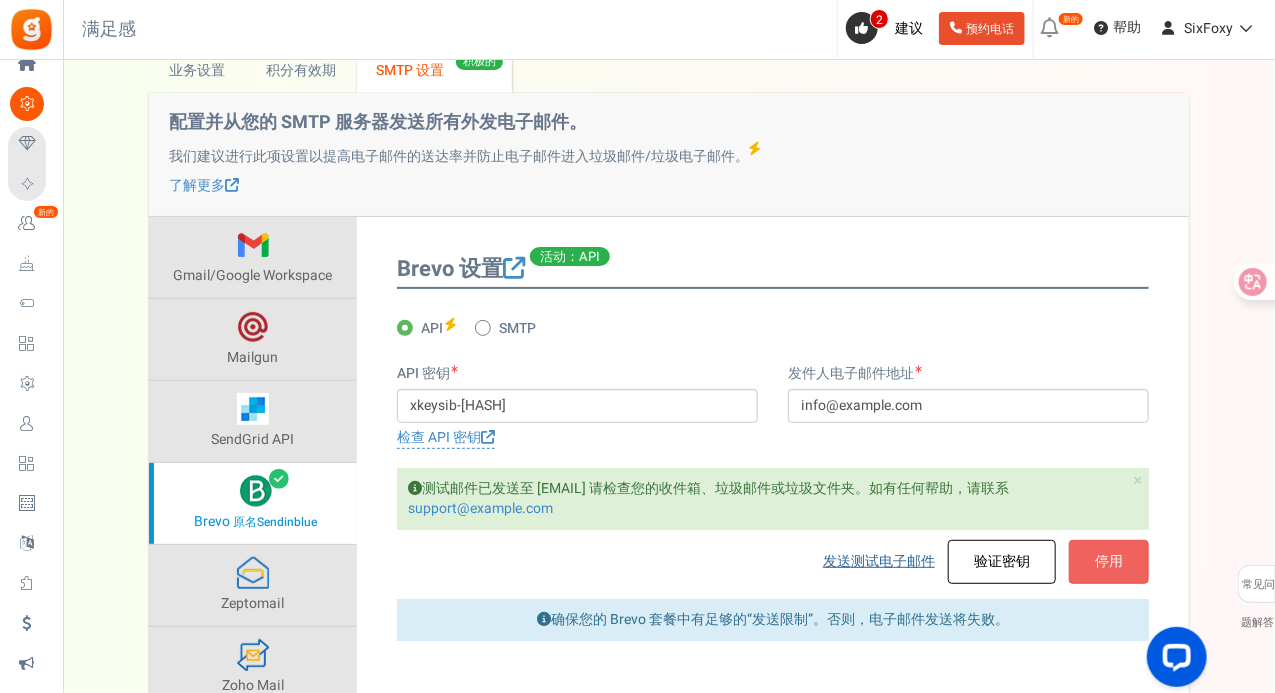 click on "发送测试电子邮件" at bounding box center [879, 561] 